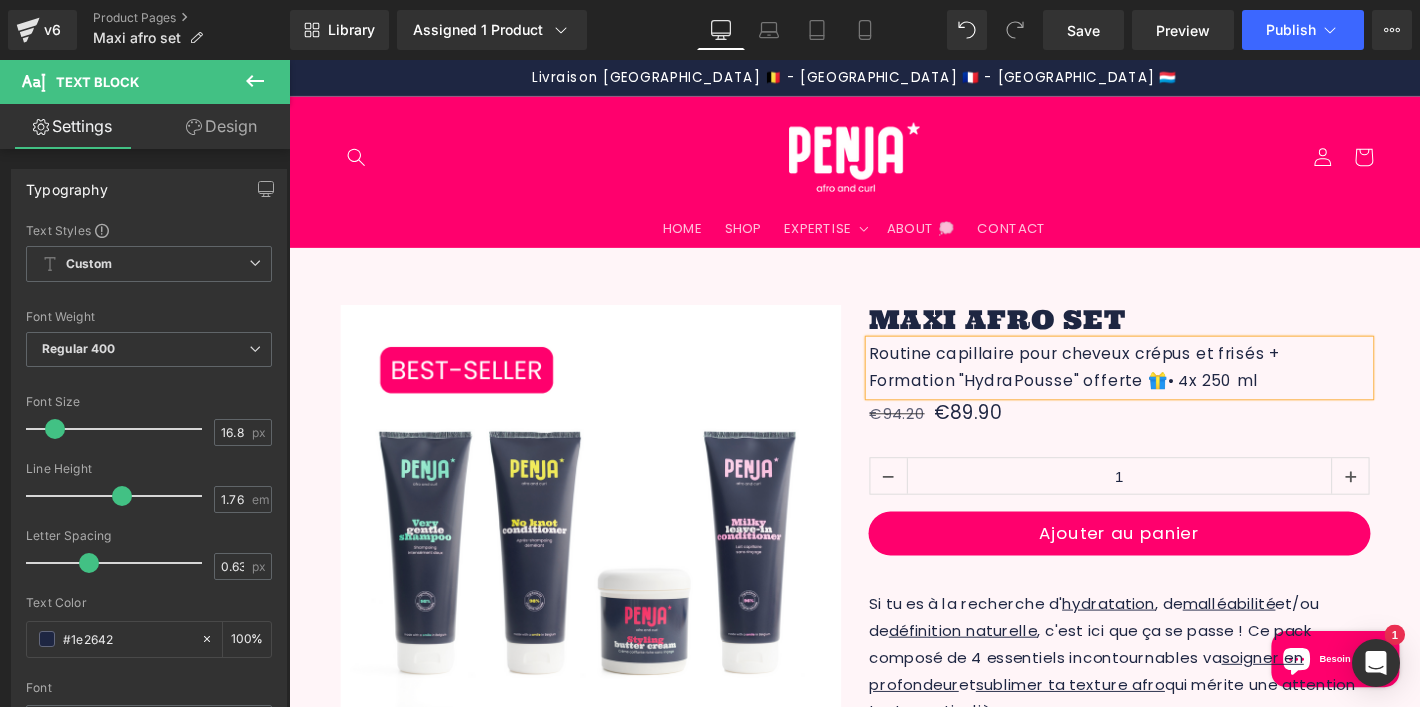 scroll, scrollTop: 199, scrollLeft: 0, axis: vertical 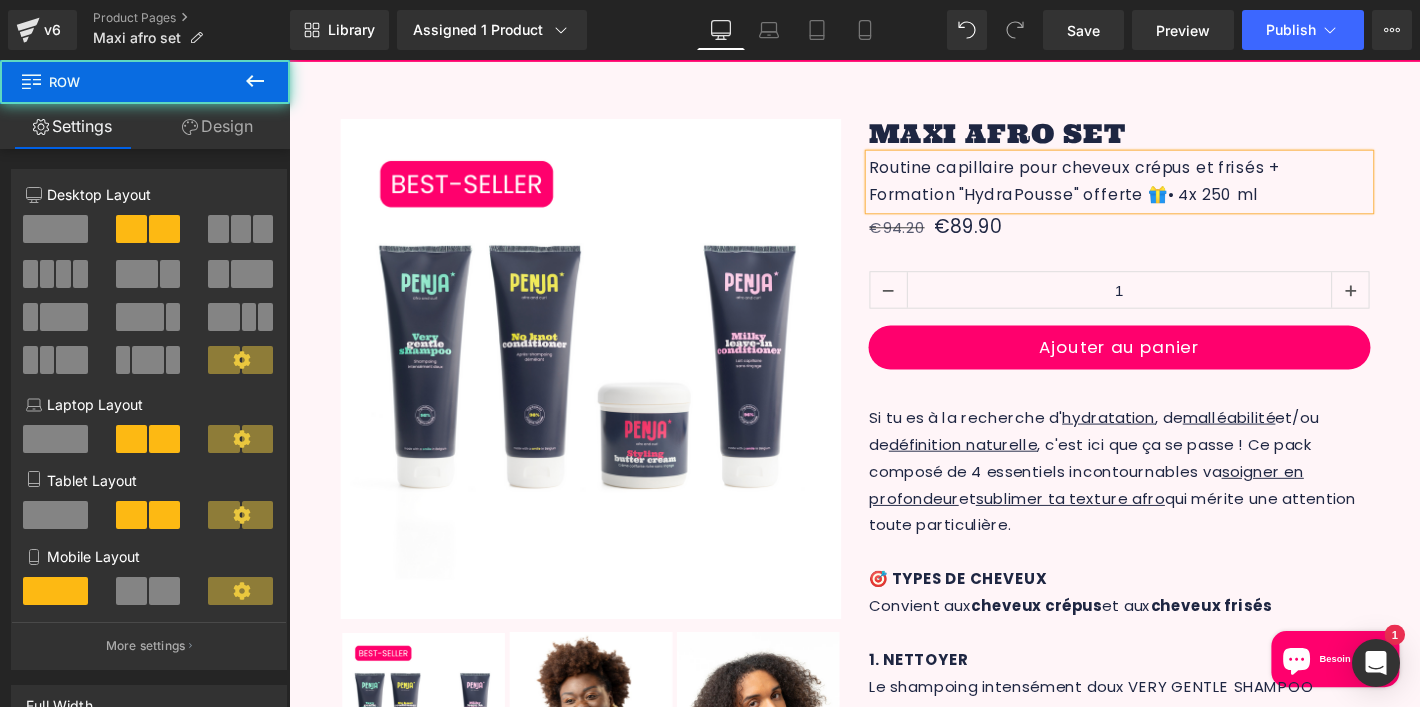 click on "Sale Off
(P) Image
‹ ›" at bounding box center (894, 707) 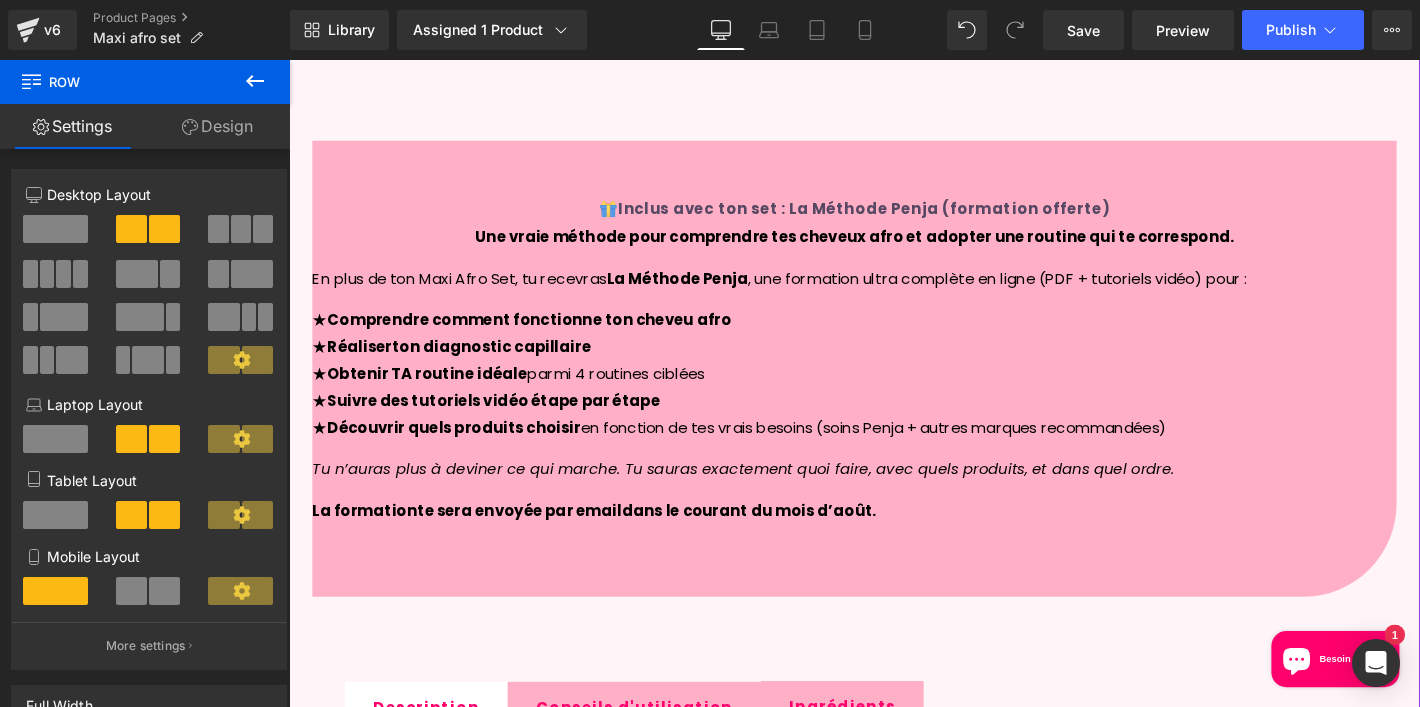 scroll, scrollTop: 1407, scrollLeft: 0, axis: vertical 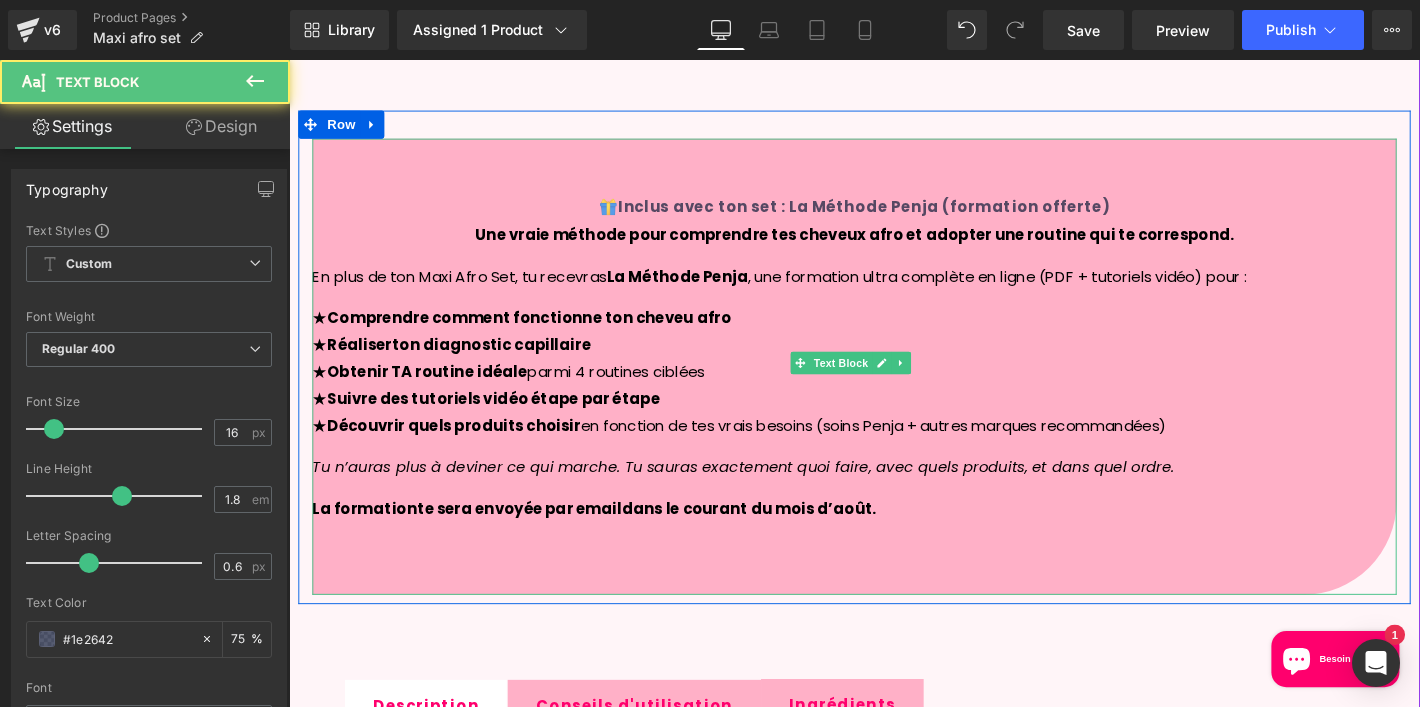 click on "🎁  Inclus avec ton set : La Méthode Penja (formation offerte)" at bounding box center [894, 217] 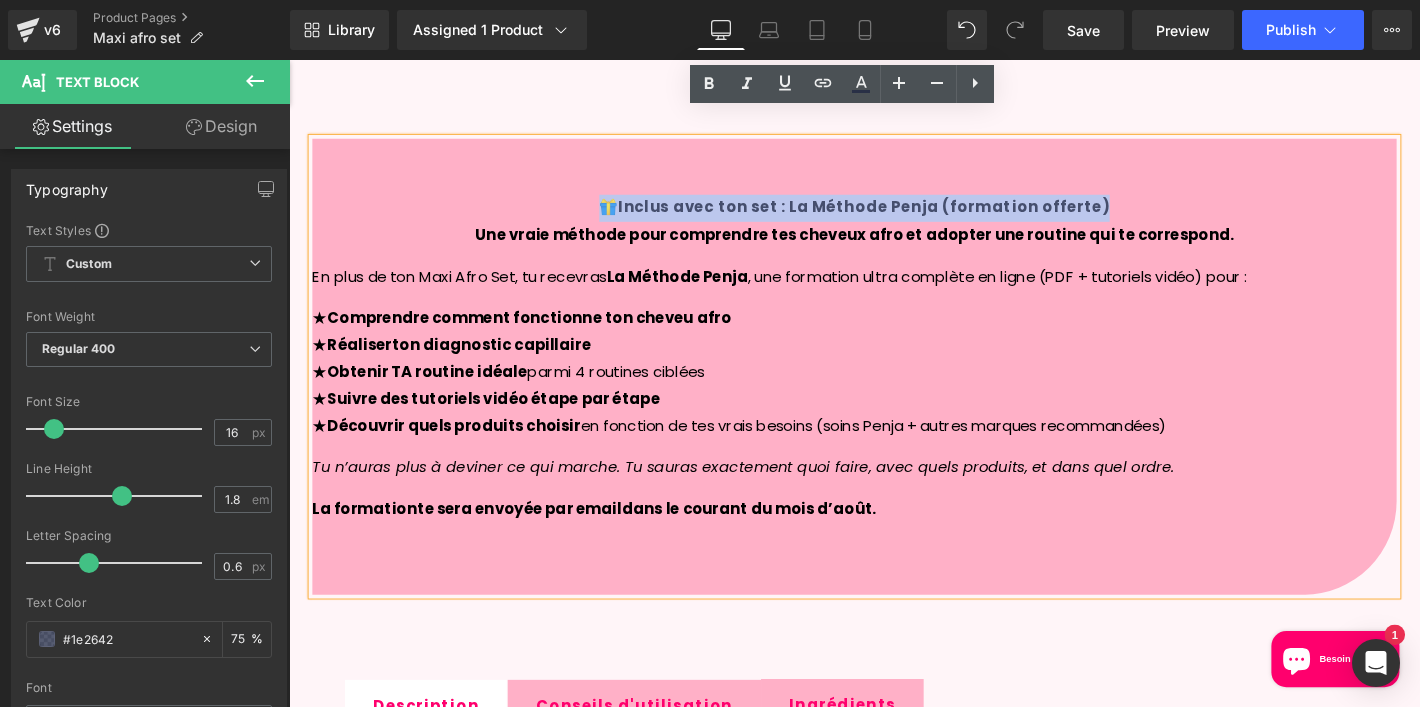 drag, startPoint x: 1189, startPoint y: 194, endPoint x: 615, endPoint y: 192, distance: 574.0035 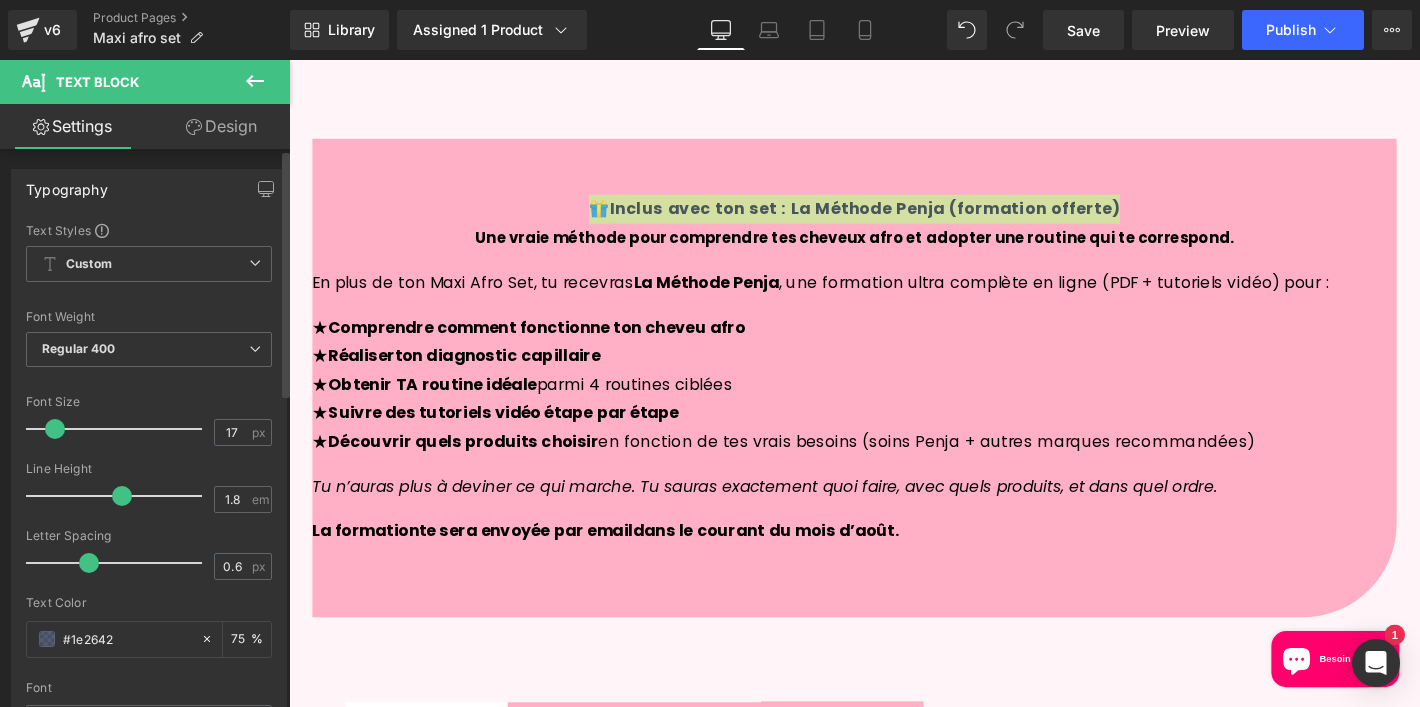 type on "16" 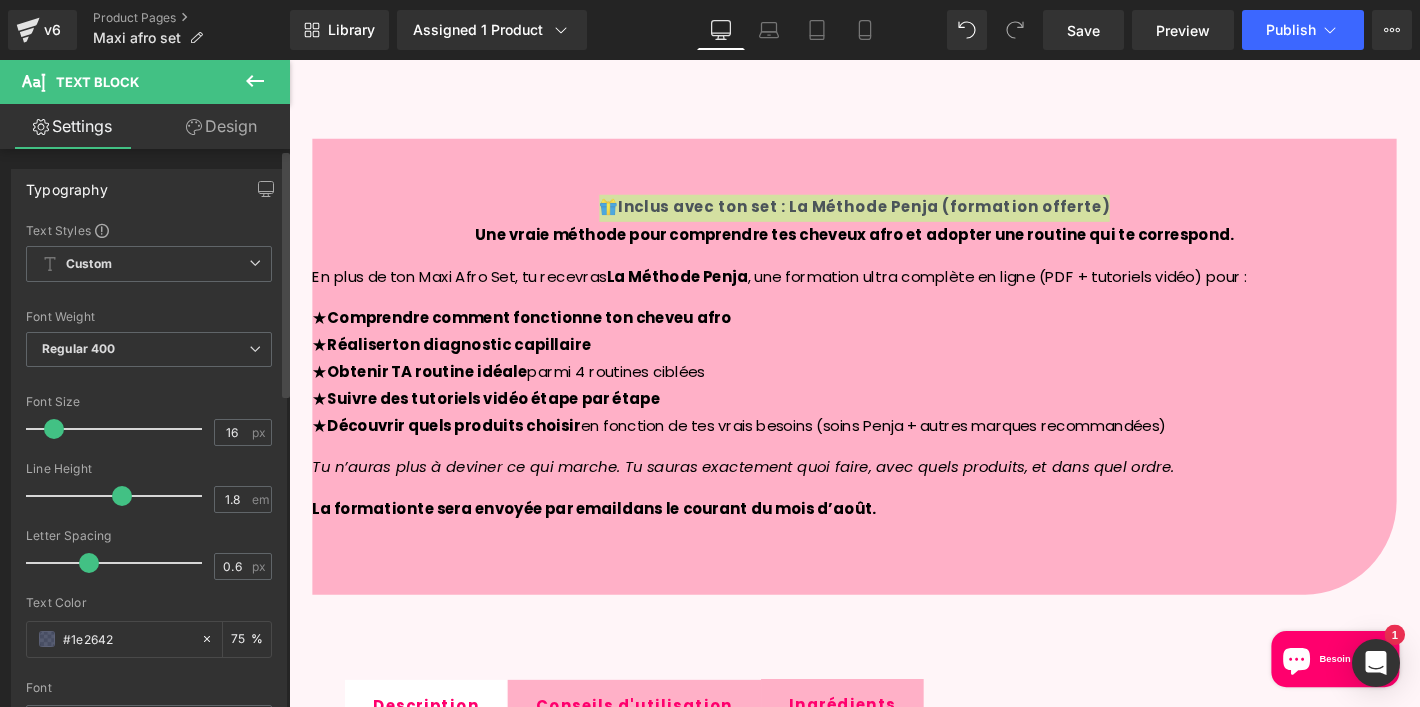 click at bounding box center [119, 429] 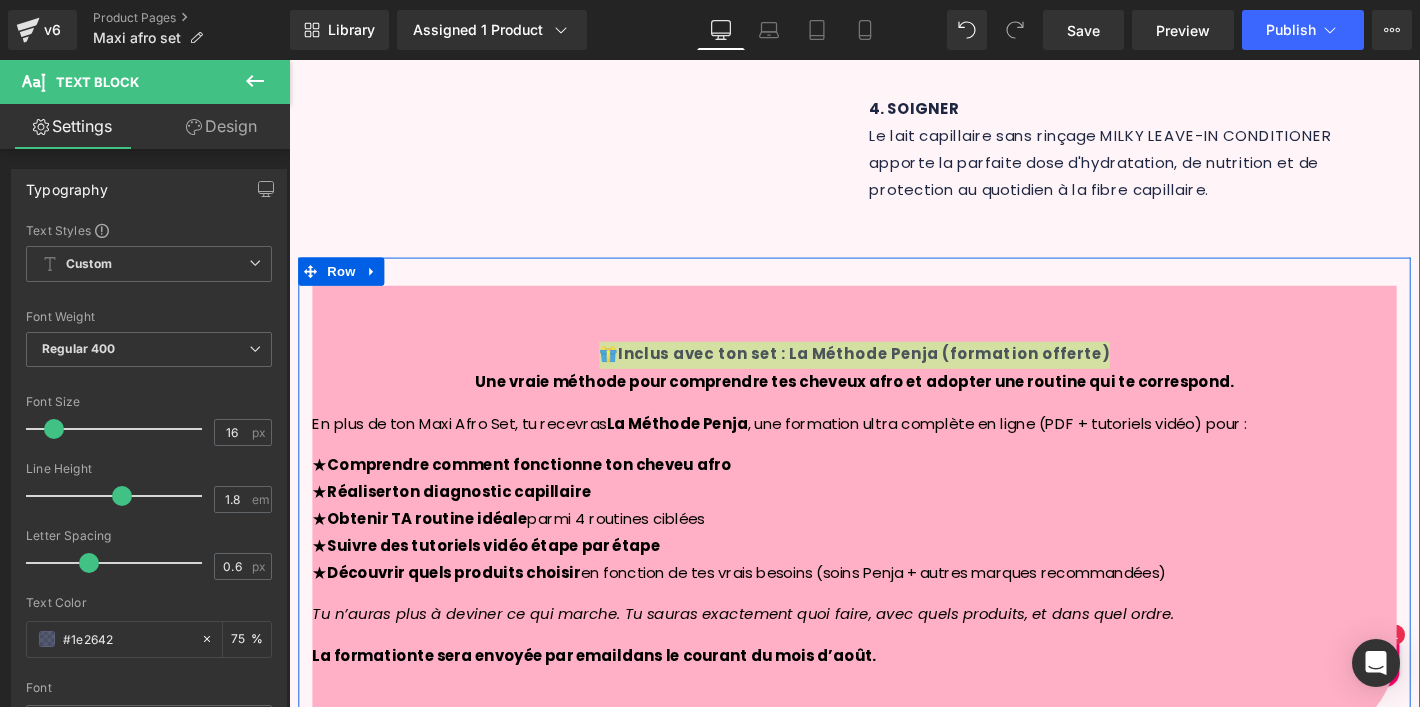 scroll, scrollTop: 1251, scrollLeft: 0, axis: vertical 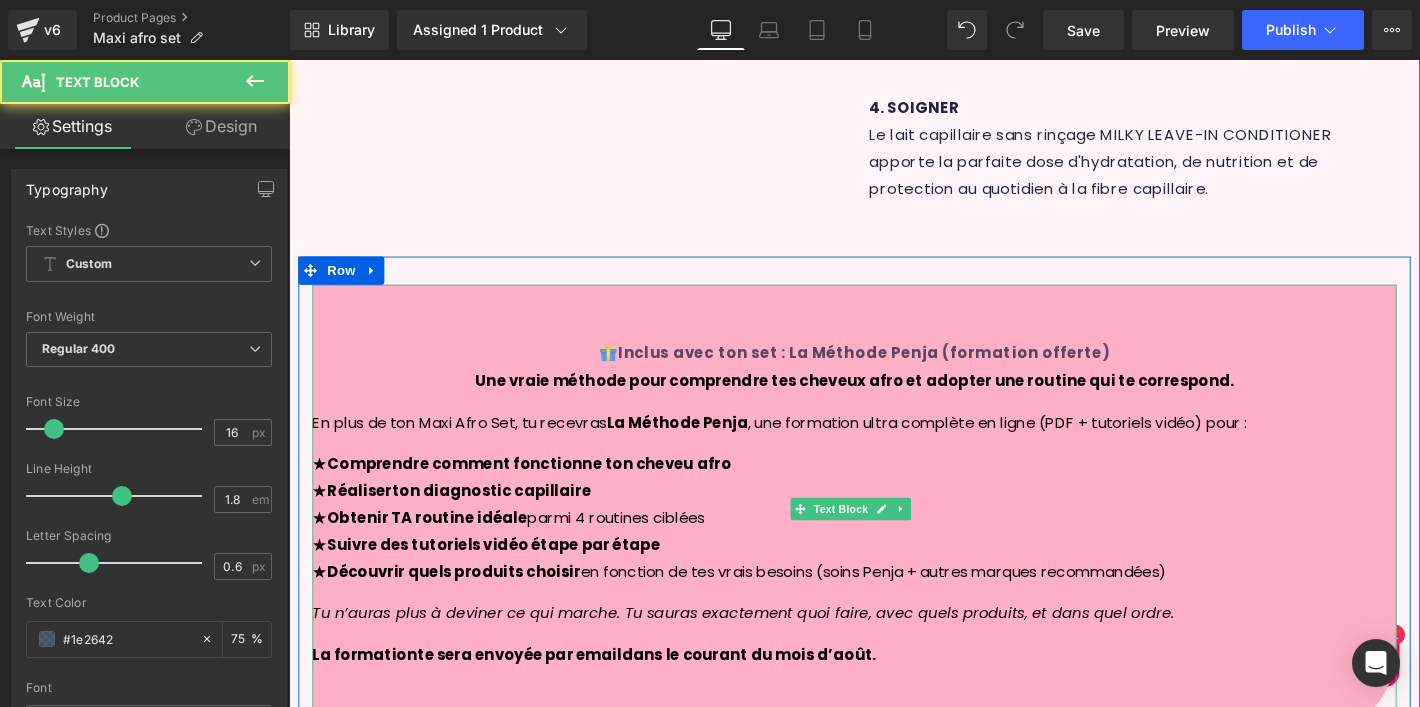 click on "🎁  Inclus avec ton set : La Méthode Penja (formation offerte) Une vraie méthode pour comprendre tes cheveux afro et adopter une routine qui te correspond. En plus de ton Maxi Afro Set, tu recevras  La Méthode Penja , une formation ultra complète en ligne (PDF + tutoriels vidéo) pour : ★  Comprendre comment fonctionne ton cheveu afro ★  Réaliser  ton diagnostic capillaire ★  Obtenir TA routine idéale  parmi 4 routines ciblées ★  Suivre des tutoriels vidéo étape par étape ★  Découvrir quels produits choisir  en fonction de tes vrais besoins (soins Penja + autres marques recommandées) Tu n’auras plus à deviner ce qui marche. Tu sauras exactement quoi faire, avec quels produits, et dans quel ordre. L a f ormatio n  te sera envoyée par email  dans le courant du mois d’août." at bounding box center [894, 544] 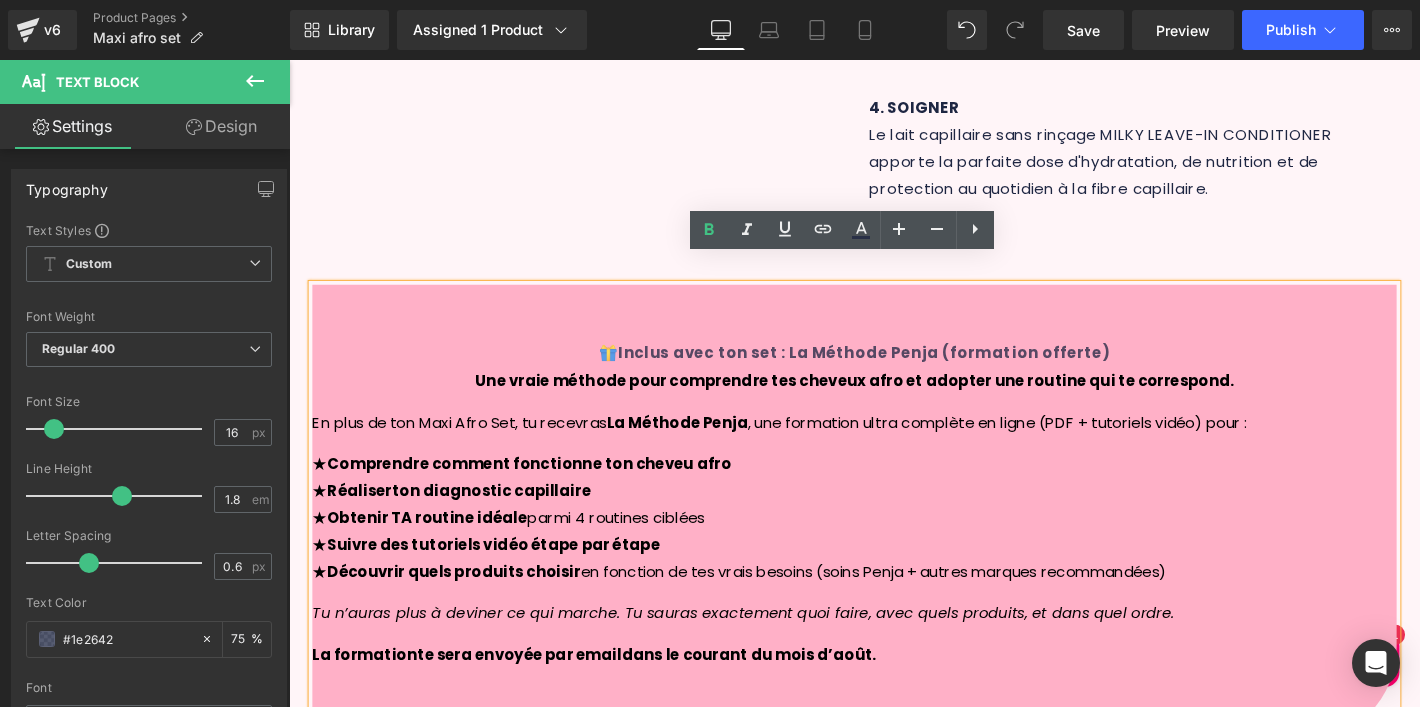click on "Inclus avec ton set : La Méthode Penja (formation offerte)" at bounding box center [904, 373] 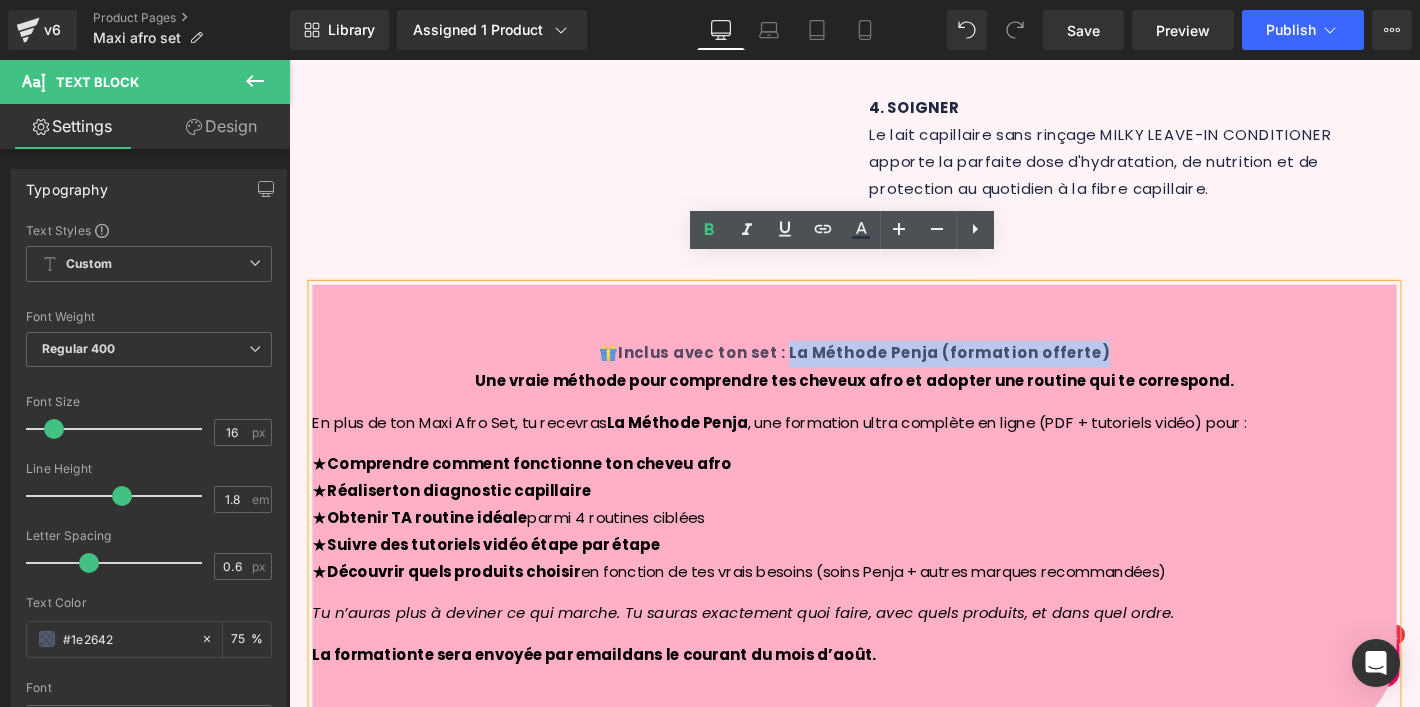 drag, startPoint x: 1168, startPoint y: 350, endPoint x: 827, endPoint y: 345, distance: 341.03665 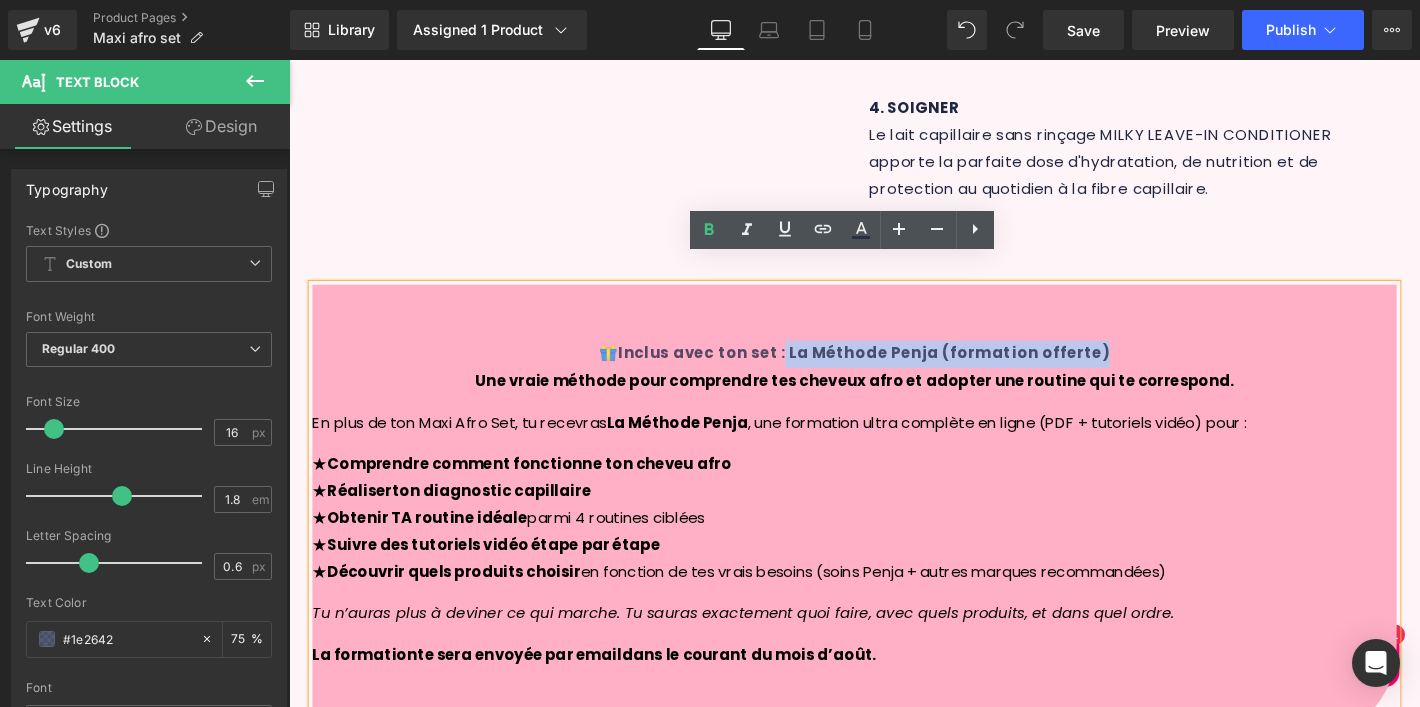 type 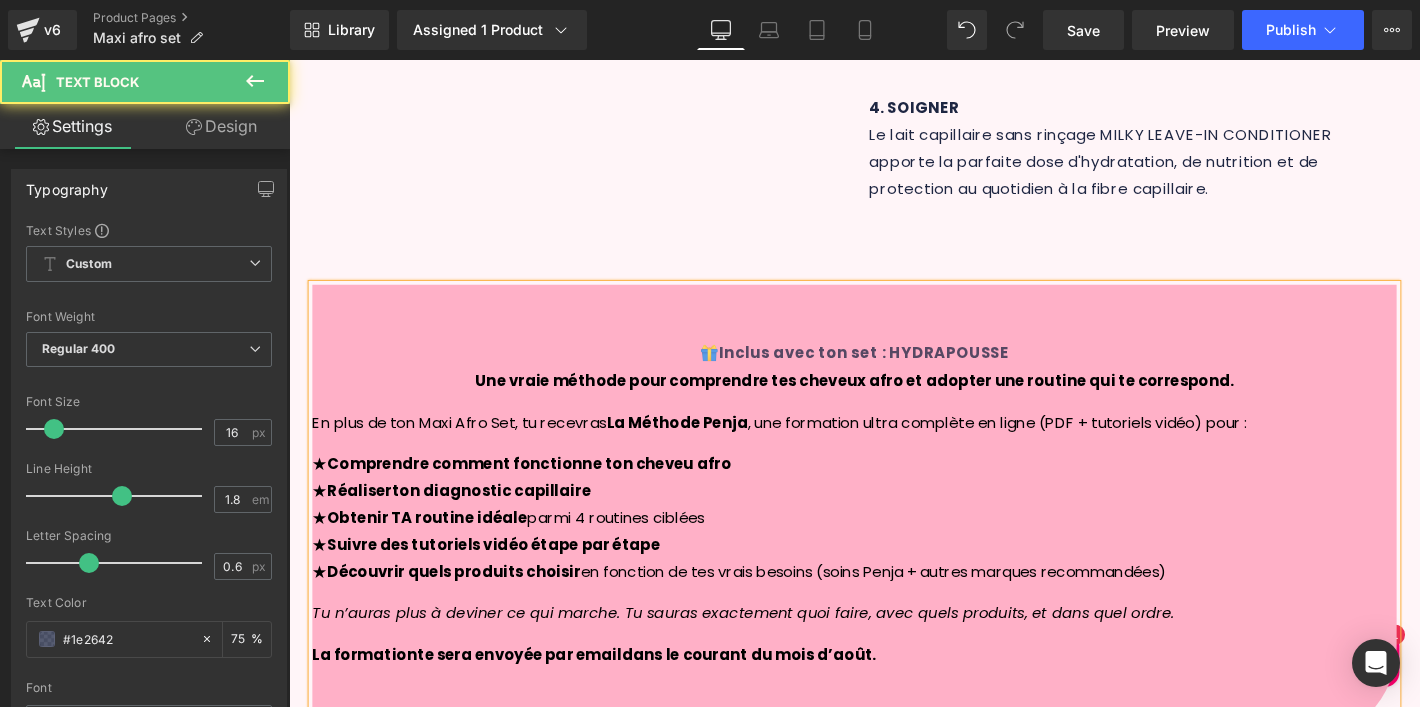 click on "Inclus avec ton set : HYDRAPOUSSE" at bounding box center (904, 373) 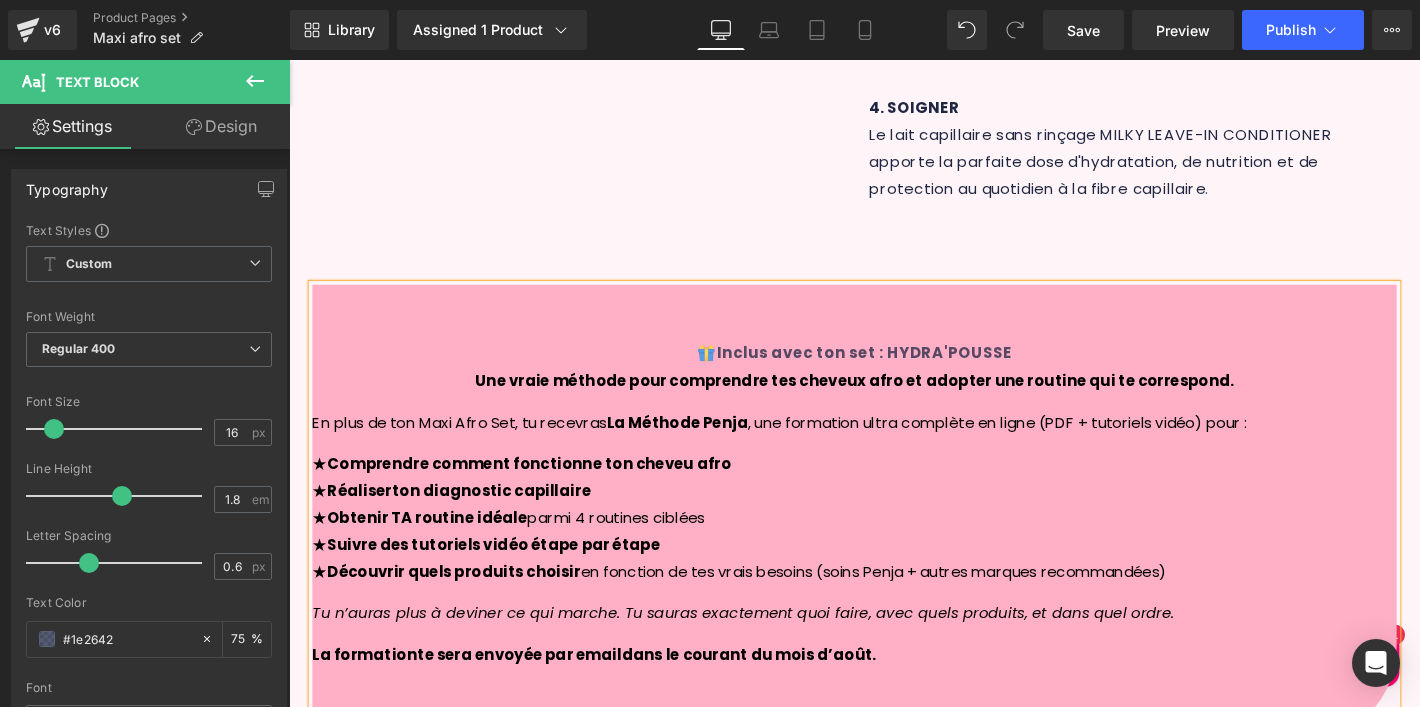 click on "★  Comprendre comment fonctionne ton cheveu afro ★  Réaliser  ton diagnostic capillaire ★  Obtenir TA routine idéale  parmi 4 routines ciblées ★  Suivre des tutoriels vidéo étape par étape ★  Découvrir quels produits choisir  en fonction de tes vrais besoins (soins Penja + autres marques recommandées)" at bounding box center (894, 550) 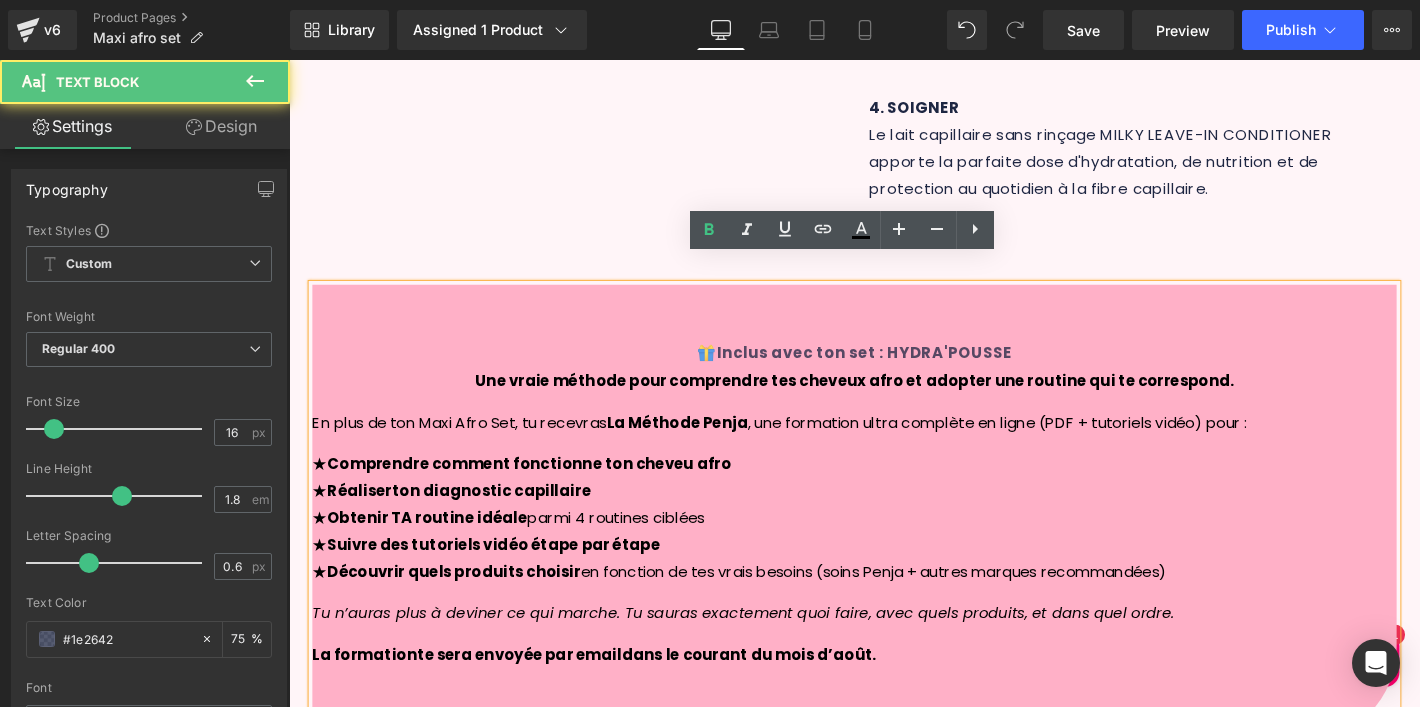 click on "Une vraie méthode pour comprendre tes cheveux afro et adopter une routine qui te correspond." at bounding box center [894, 402] 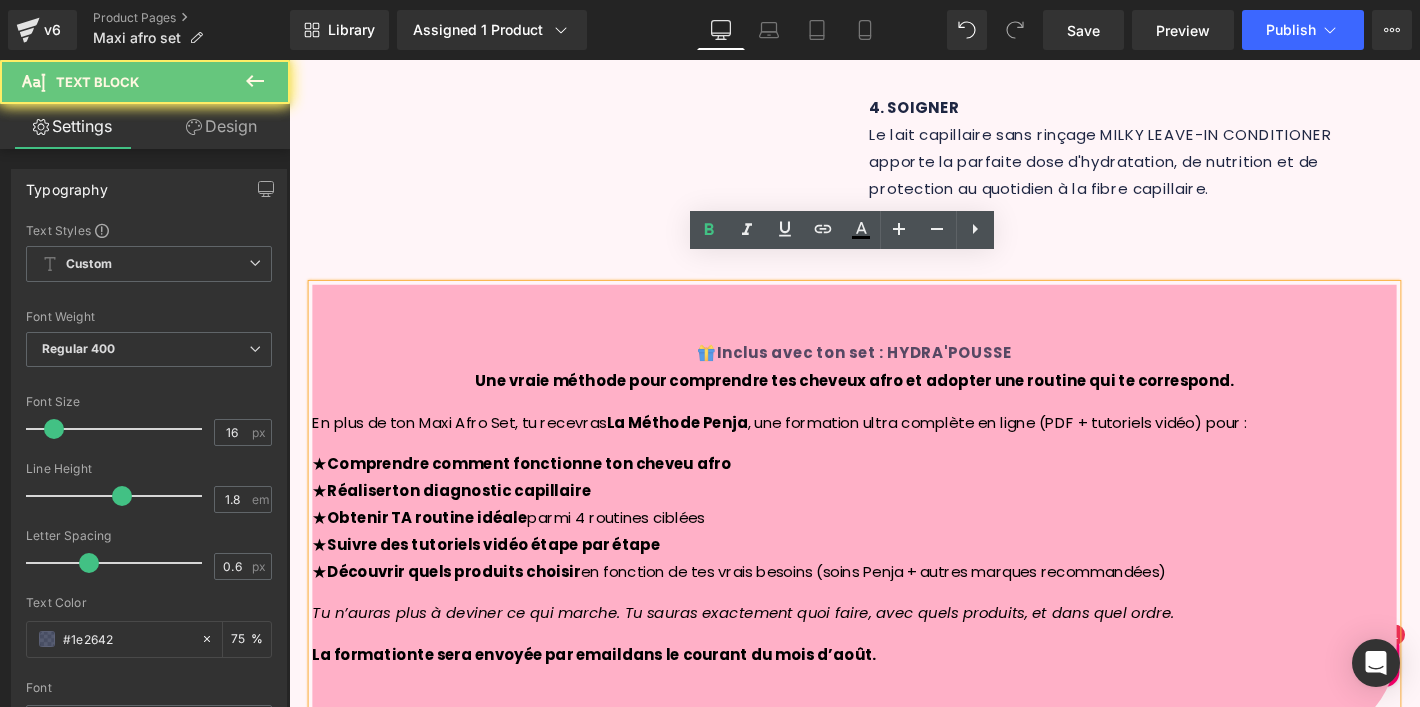 click on "🎁  Inclus avec ton set : HYDRA'POUSSE Une vraie méthode pour comprendre tes cheveux afro et adopter une routine qui te correspond. En plus de ton Maxi Afro Set, tu recevras  La Méthode Penja , une formation ultra complète en ligne (PDF + tutoriels vidéo) pour : ★  Comprendre comment fonctionne ton cheveu afro ★  Réaliser  ton diagnostic capillaire ★  Obtenir TA routine idéale  parmi 4 routines ciblées ★  Suivre des tutoriels vidéo étape par étape ★  Découvrir quels produits choisir  en fonction de tes vrais besoins (soins Penja + autres marques recommandées) Tu n’auras plus à deviner ce qui marche. Tu sauras exactement quoi faire, avec quels produits, et dans quel ordre. L a f ormatio n  te sera envoyée par email  dans le courant du mois d’août." at bounding box center (894, 544) 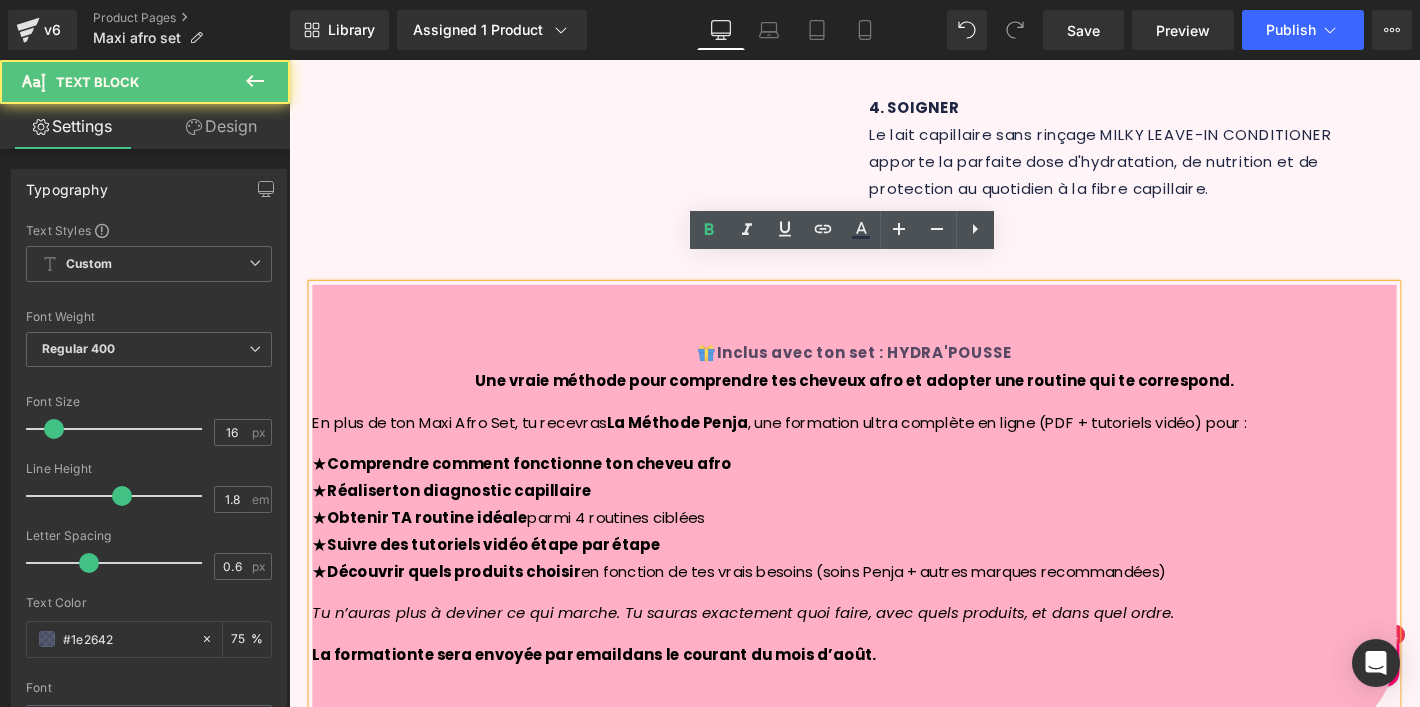 click on "Inclus avec ton set : HYDRA'POUSSE" at bounding box center [904, 373] 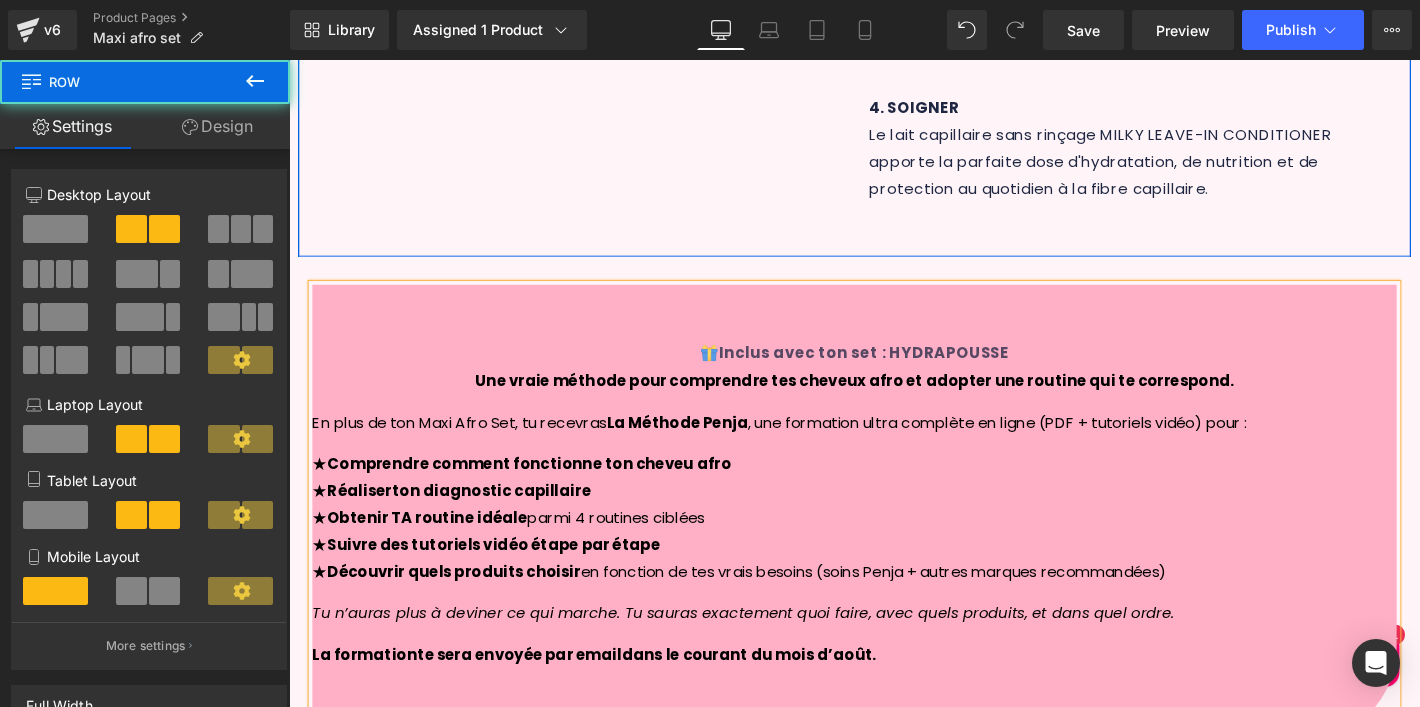 click on "Sale Off
(P) Image
‹ ›" at bounding box center [894, -345] 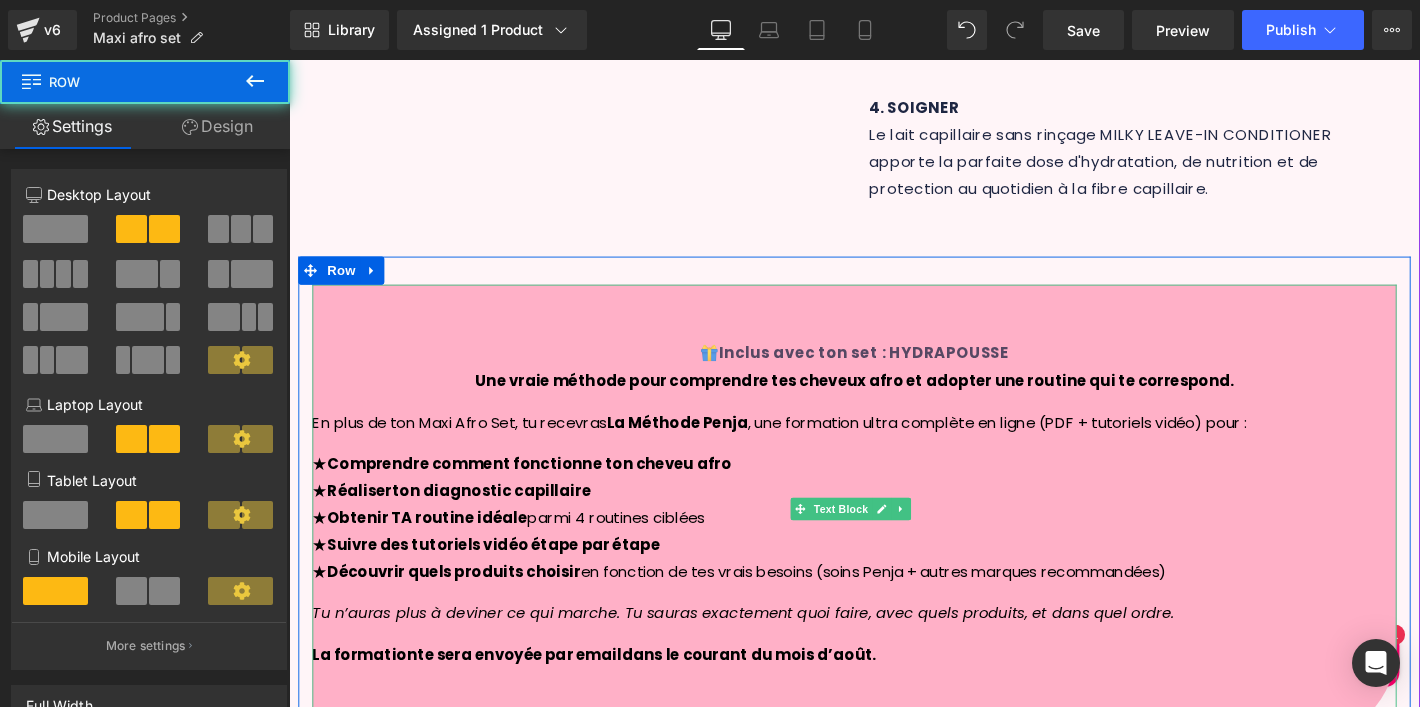 click on "★  Comprendre comment fonctionne ton cheveu afro ★  Réaliser  ton diagnostic capillaire ★  Obtenir TA routine idéale  parmi 4 routines ciblées ★  Suivre des tutoriels vidéo étape par étape ★  Découvrir quels produits choisir  en fonction de tes vrais besoins (soins Penja + autres marques recommandées)" at bounding box center (894, 550) 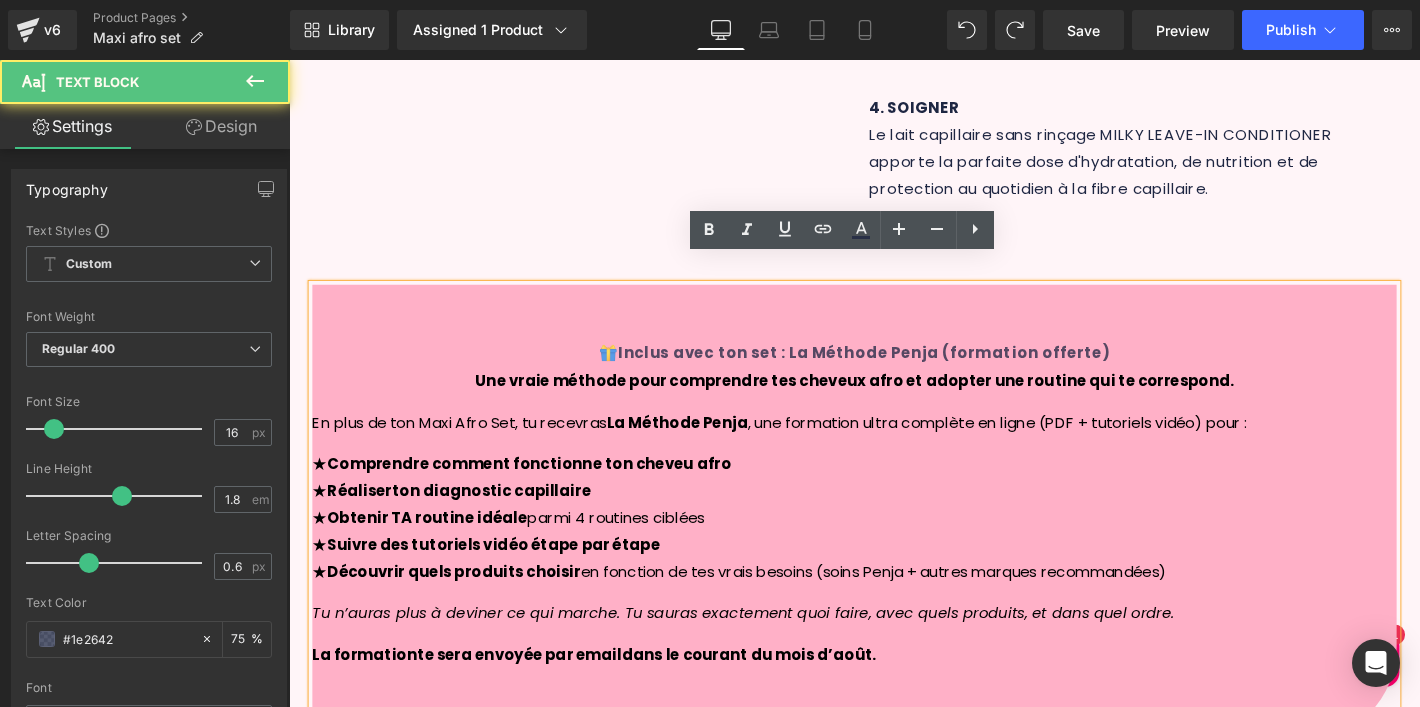 click on "Inclus avec ton set : La Méthode Penja (formation offerte)" at bounding box center [904, 373] 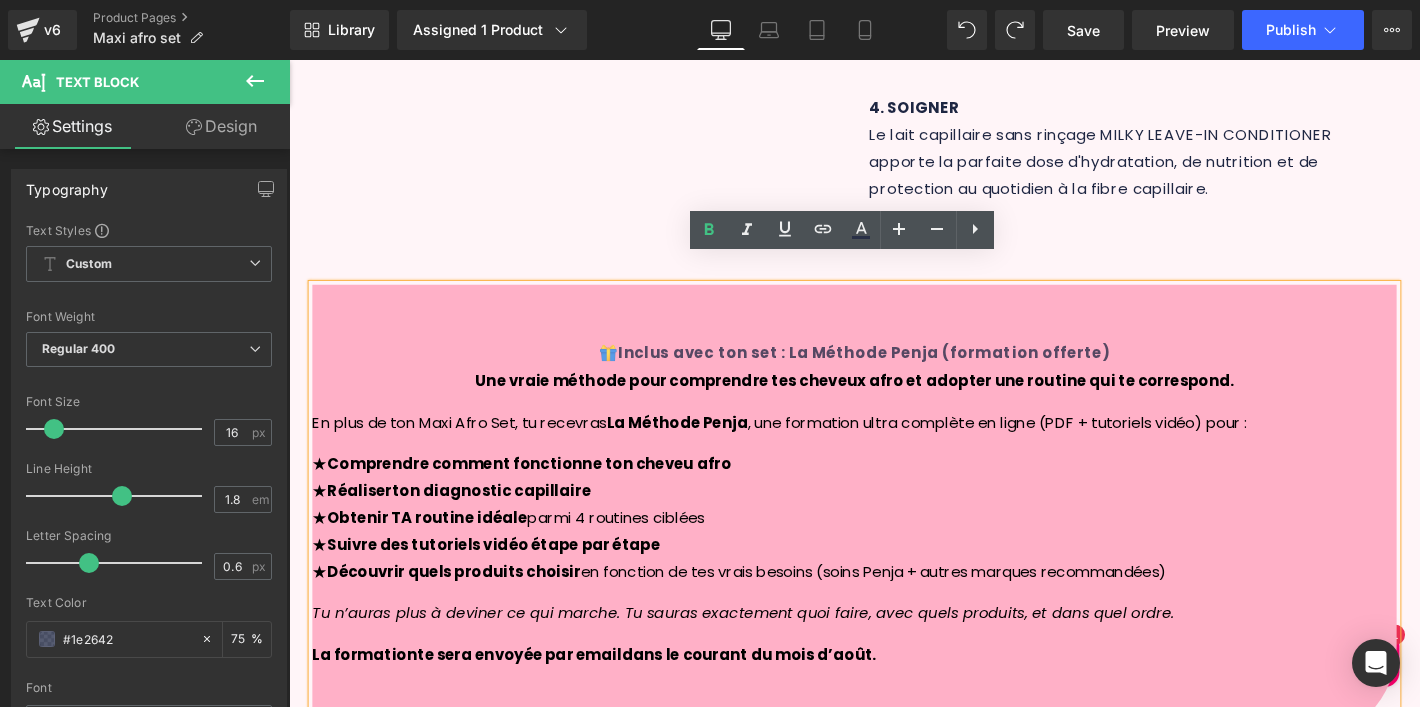 click on "Inclus avec ton set : La Méthode Penja (formation offerte)" at bounding box center (904, 373) 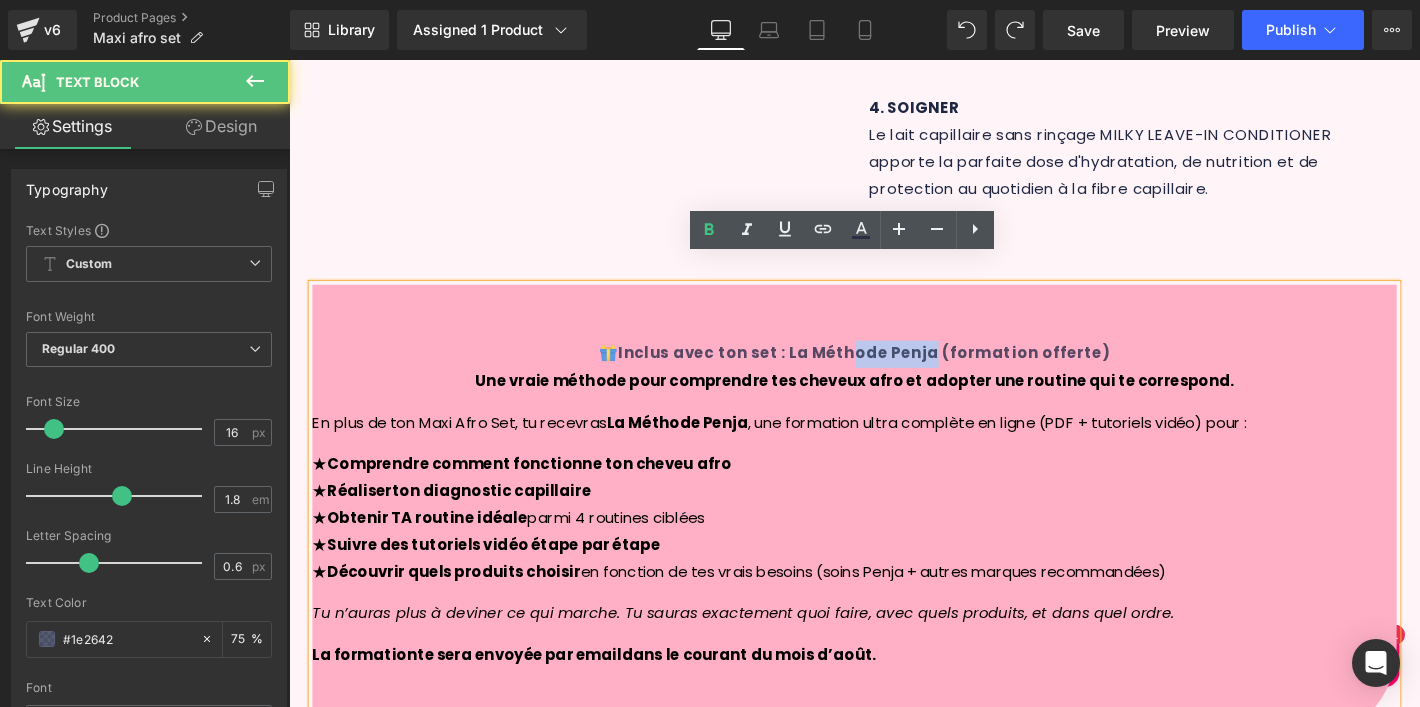 drag, startPoint x: 983, startPoint y: 349, endPoint x: 899, endPoint y: 347, distance: 84.0238 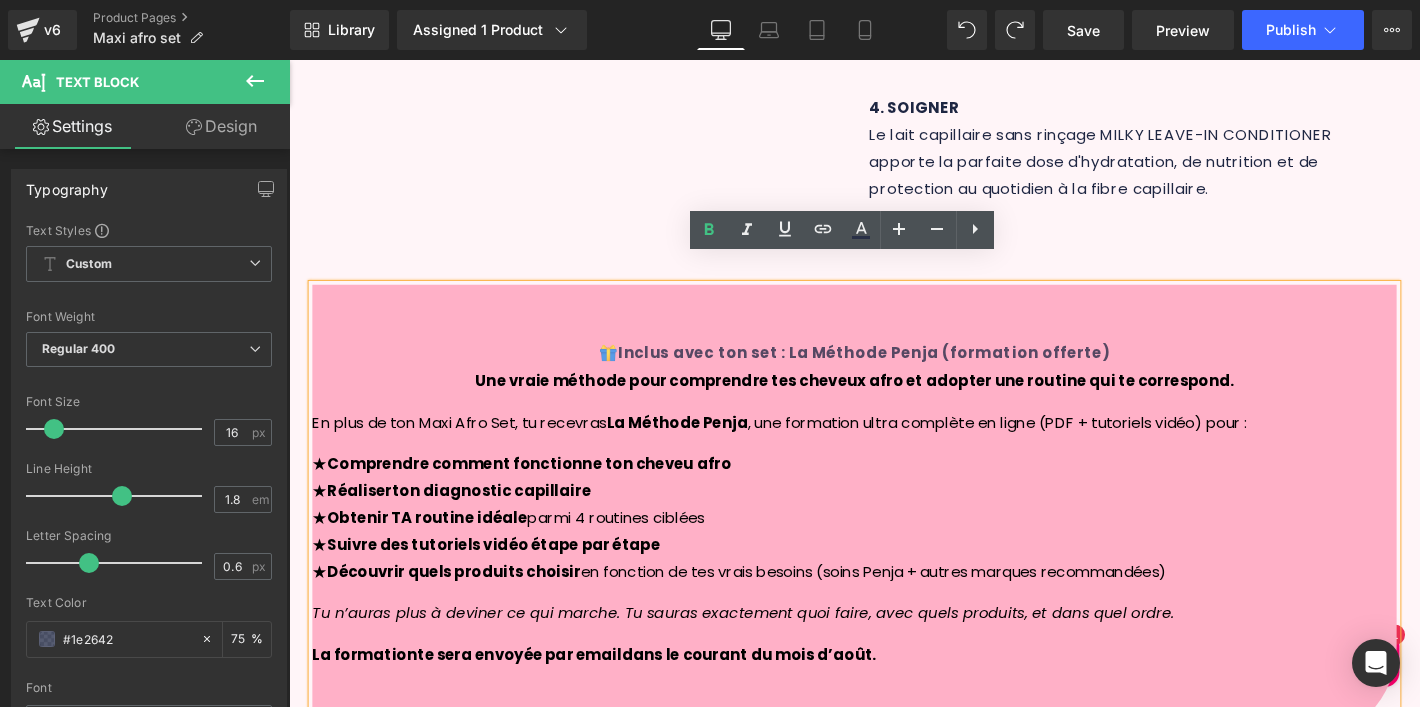 click on "Inclus avec ton set : La Méthode Penja (formation offerte)" at bounding box center (904, 373) 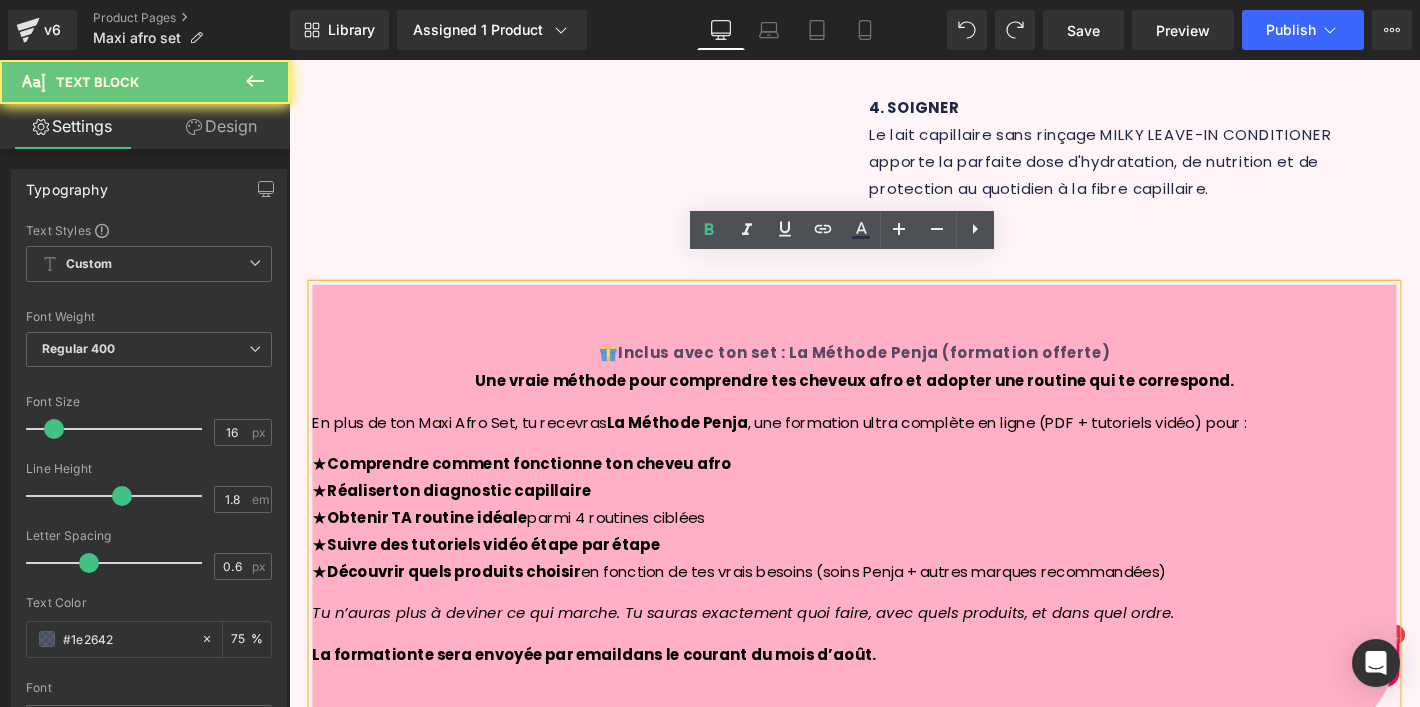 click on "Inclus avec ton set : La Méthode Penja (formation offerte)" at bounding box center [904, 373] 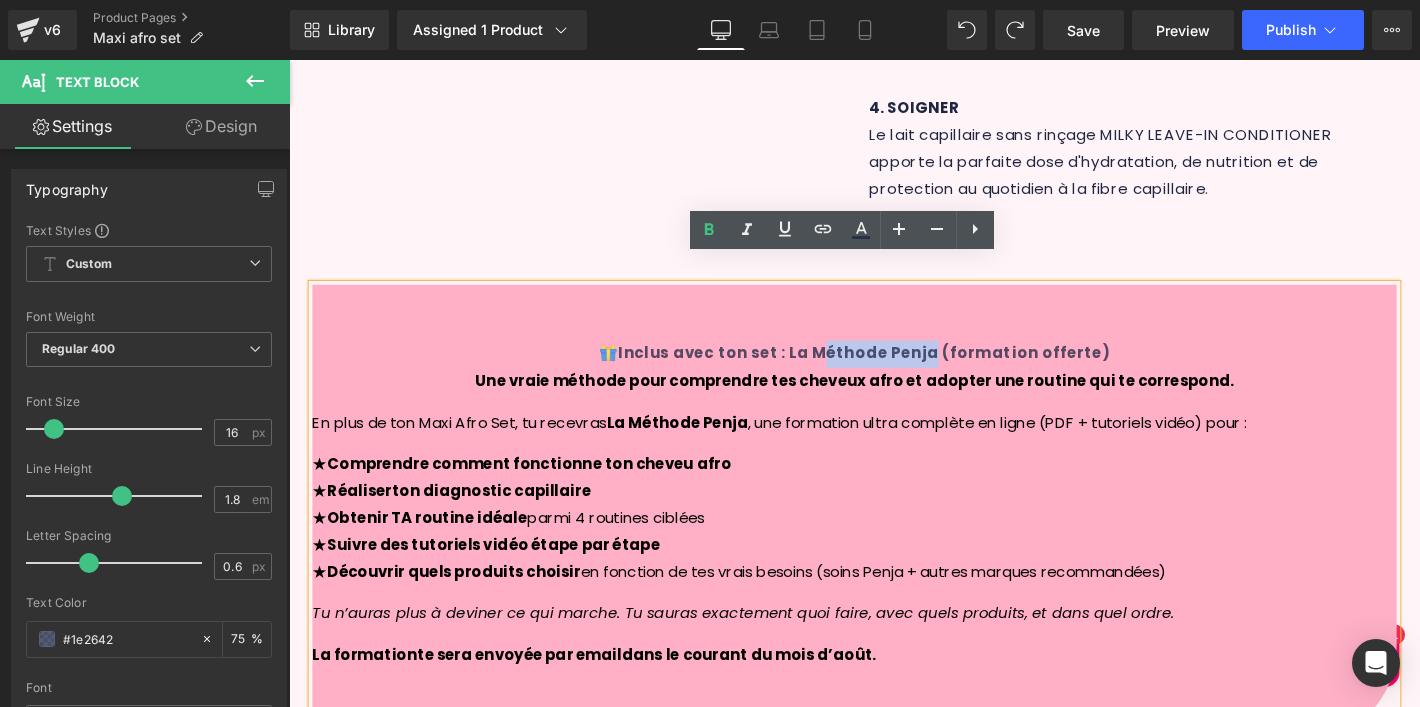 drag, startPoint x: 984, startPoint y: 345, endPoint x: 862, endPoint y: 344, distance: 122.0041 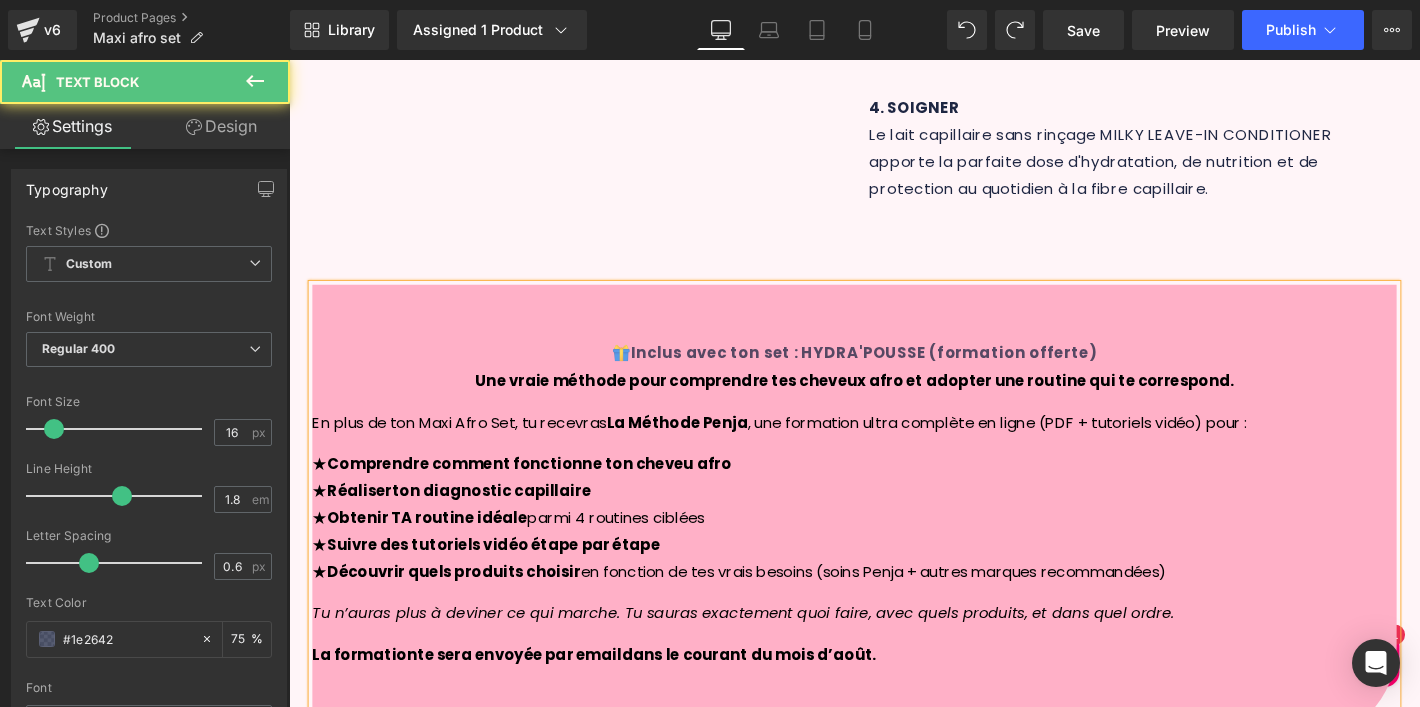 click on "★  Comprendre comment fonctionne ton cheveu afro ★  Réaliser  ton diagnostic capillaire ★  Obtenir TA routine idéale  parmi 4 routines ciblées ★  Suivre des tutoriels vidéo étape par étape ★  Découvrir quels produits choisir  en fonction de tes vrais besoins (soins Penja + autres marques recommandées)" at bounding box center (894, 550) 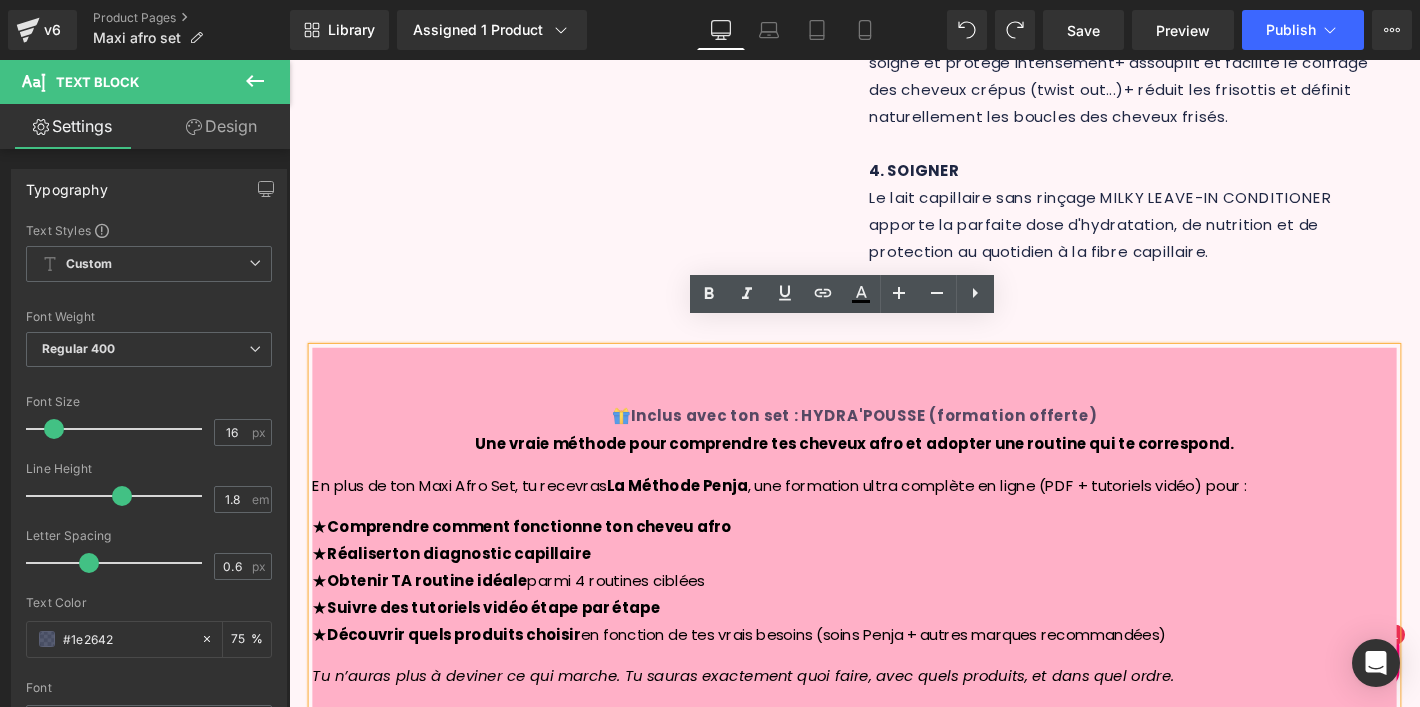 scroll, scrollTop: 1179, scrollLeft: 0, axis: vertical 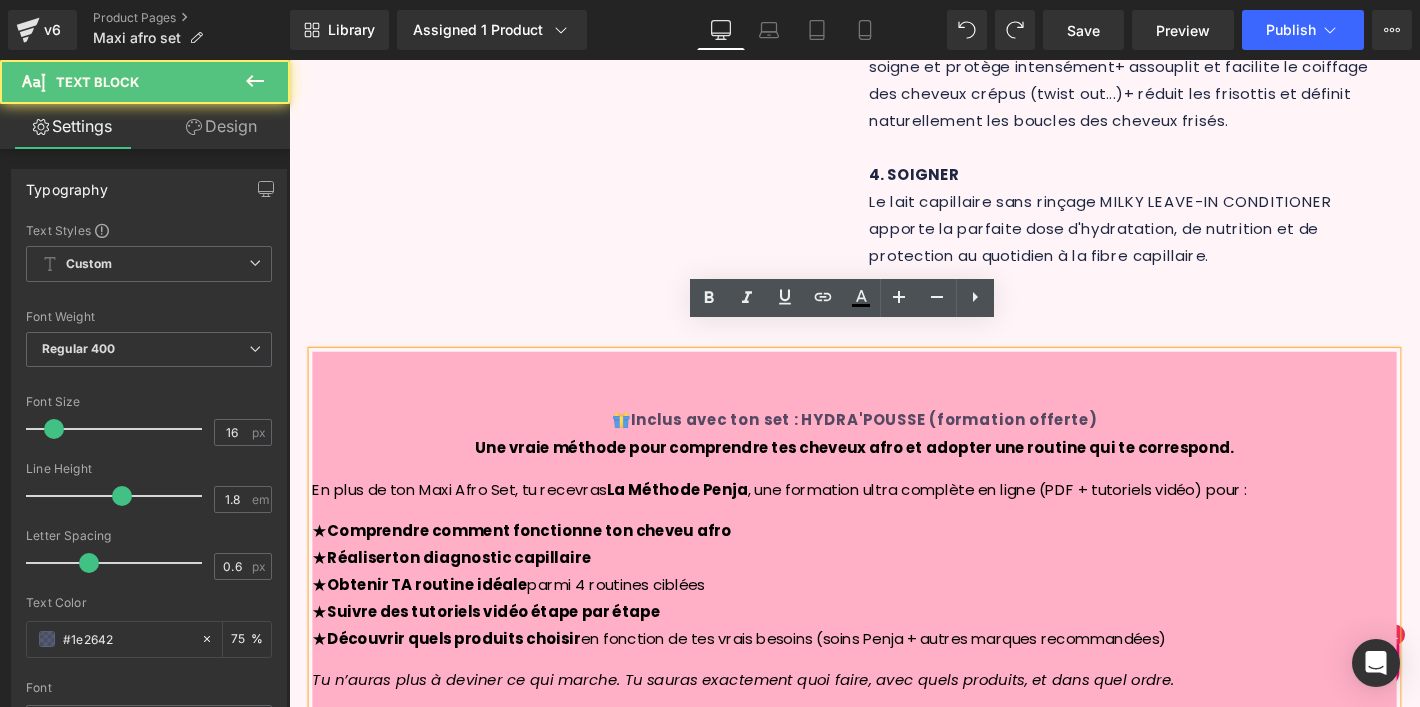 click on "Inclus avec ton set : HYDRA'POUSSE (formation offerte)" at bounding box center [904, 445] 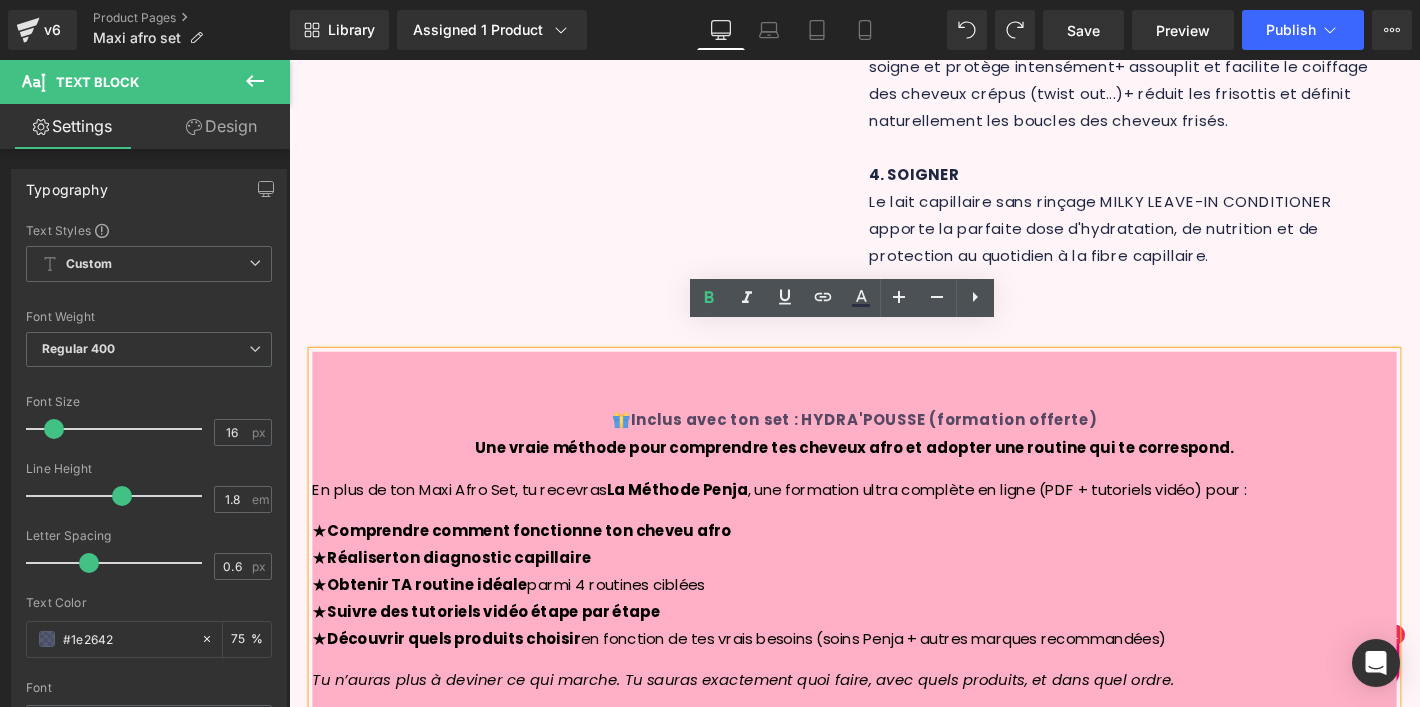 click on "Inclus avec ton set : HYDRA'POUSSE (formation offerte)" at bounding box center [904, 445] 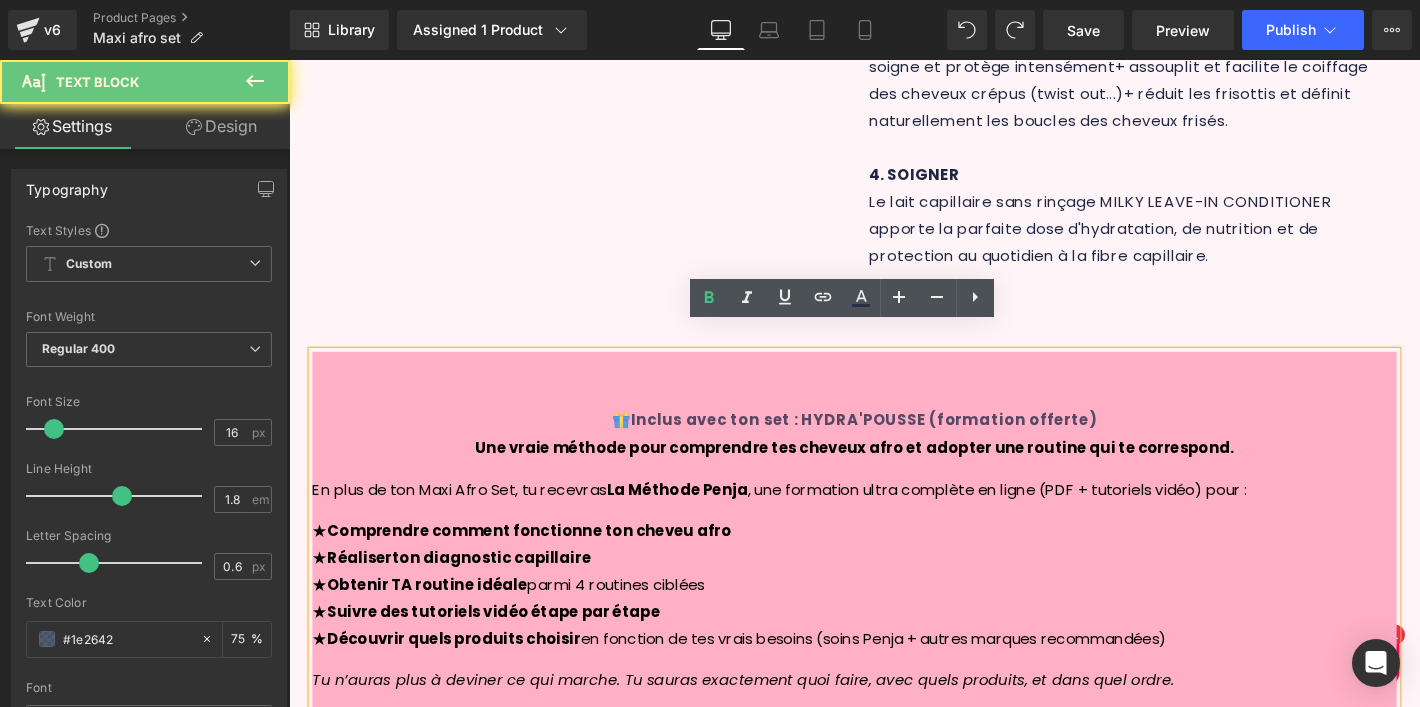 click on "Inclus avec ton set : HYDRA'POUSSE (formation offerte)" at bounding box center (904, 445) 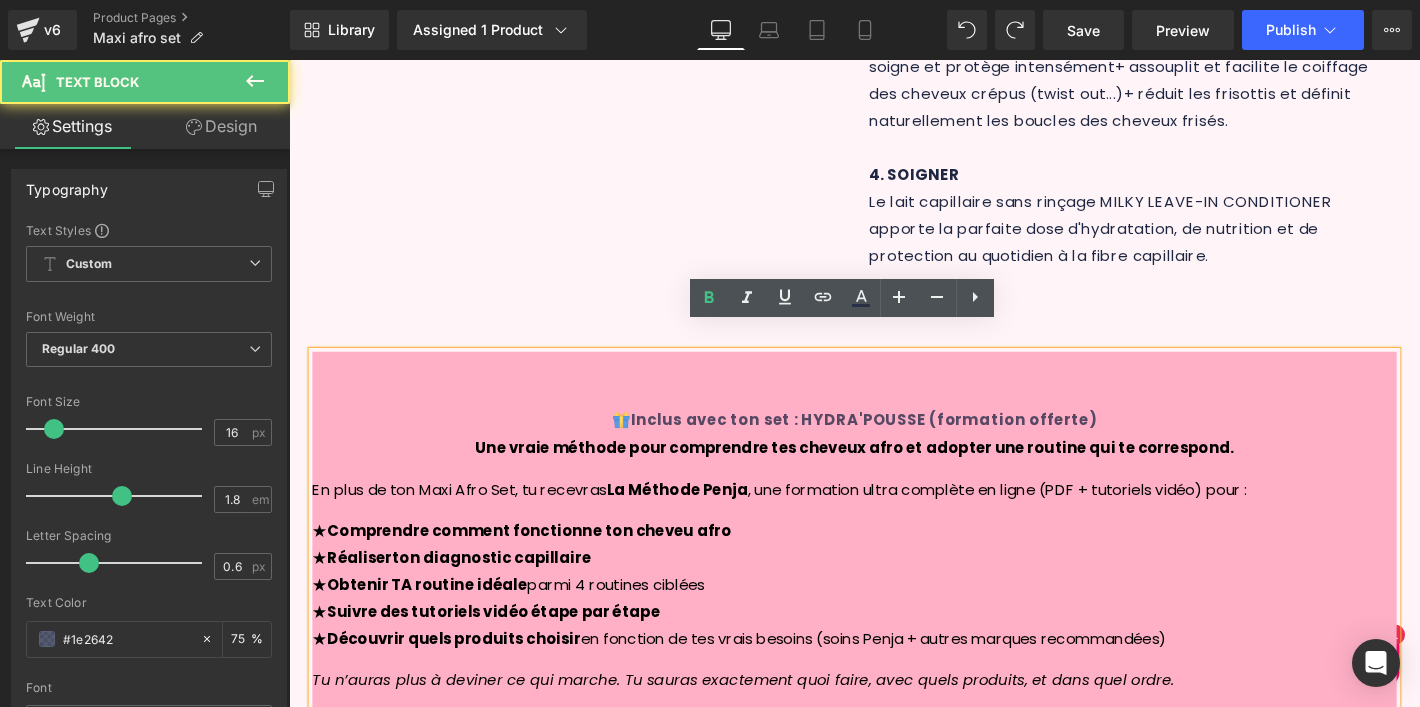 click on "Inclus avec ton set : HYDRA'POUSSE (formation offerte)" at bounding box center [904, 445] 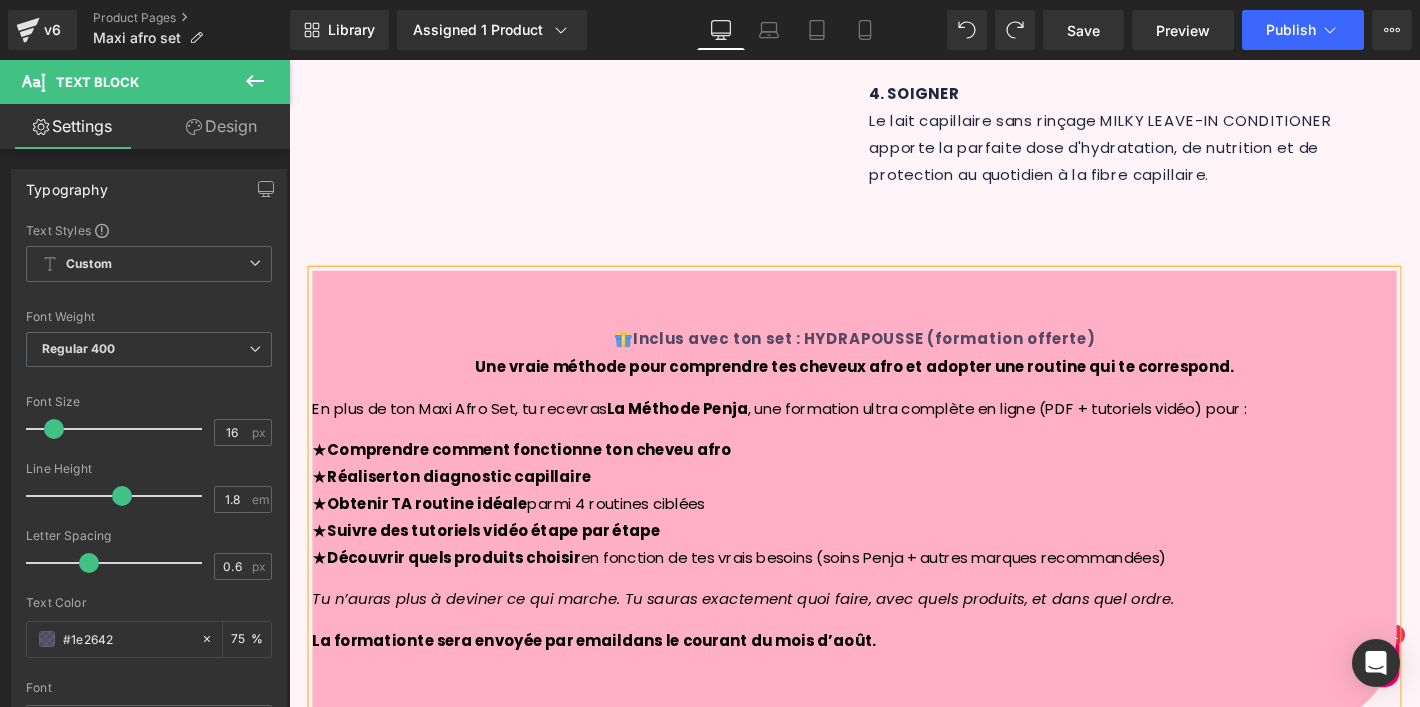scroll, scrollTop: 1325, scrollLeft: 0, axis: vertical 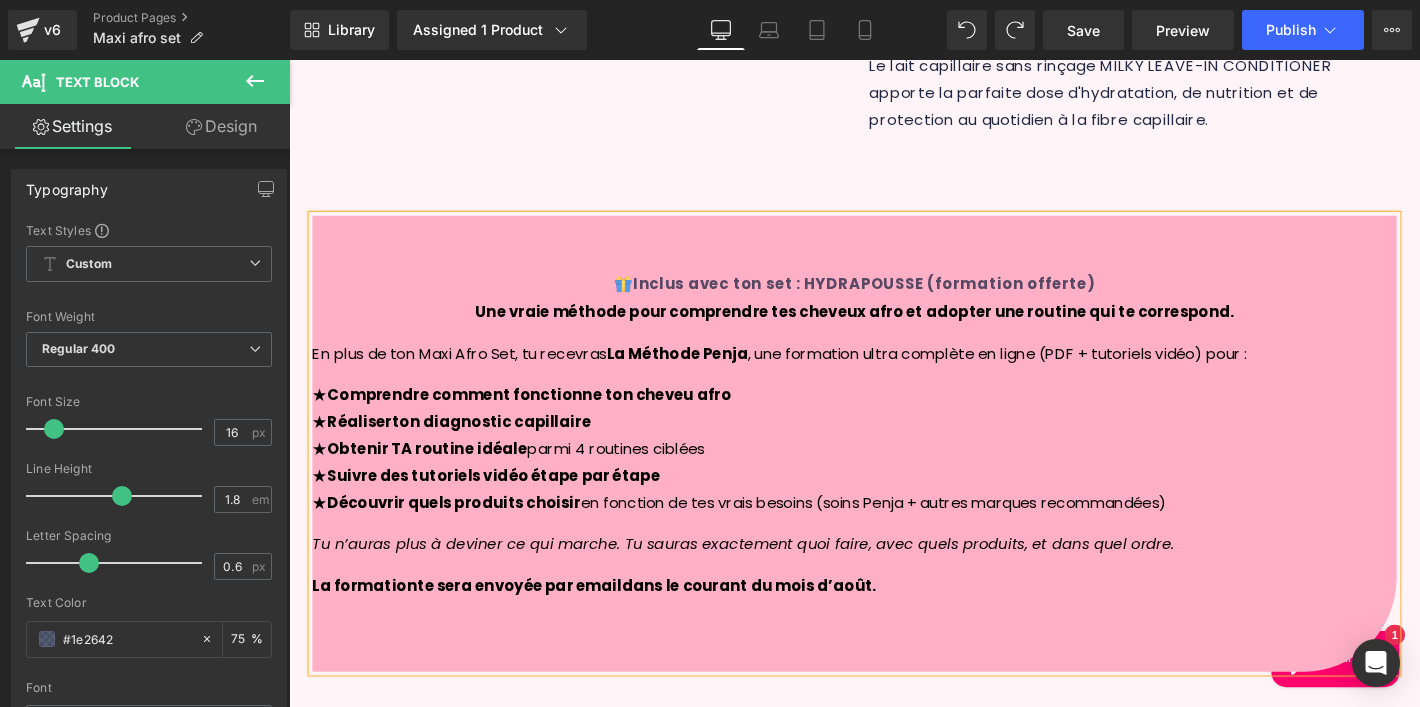 click on "🎁  Inclus avec ton set : HYDRAPOUSSE (formation offerte)" at bounding box center (894, 299) 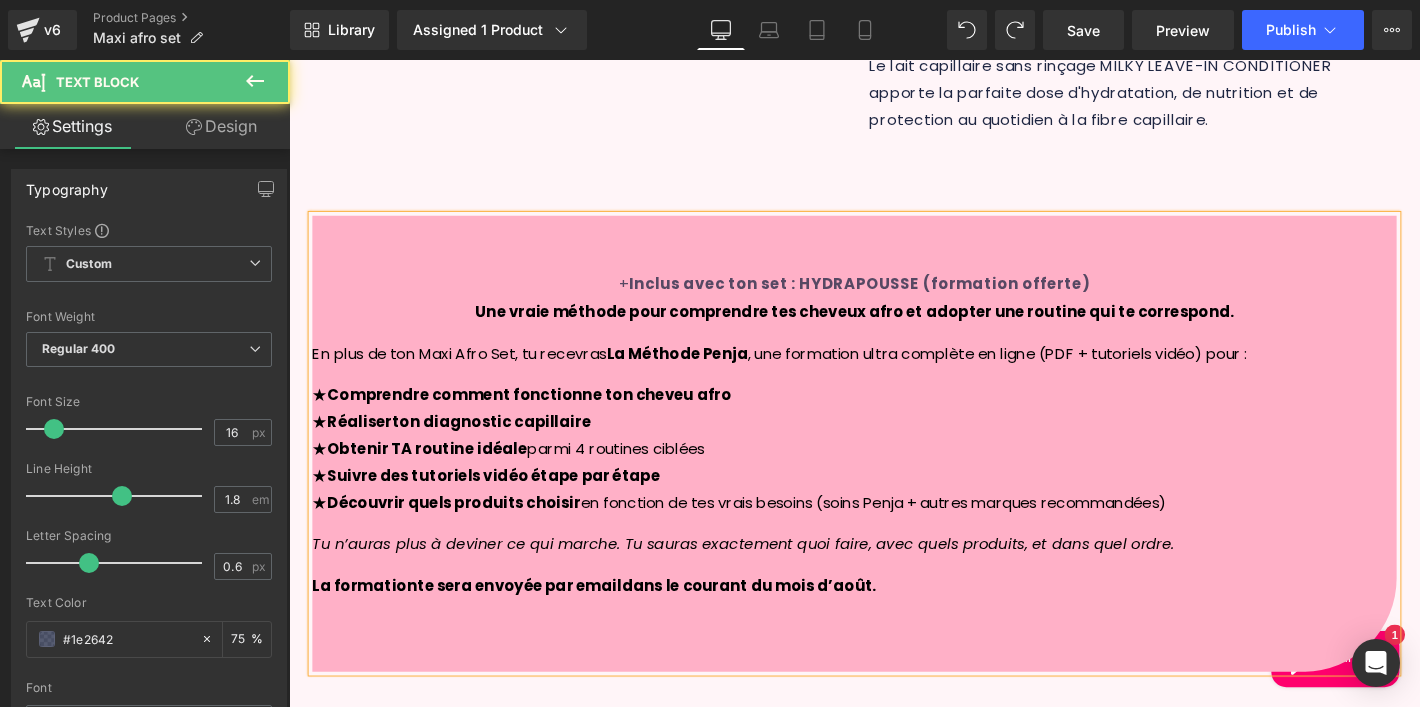 click on "Inclus avec ton set : HYDRAPOUSSE (formation offerte)" at bounding box center [899, 299] 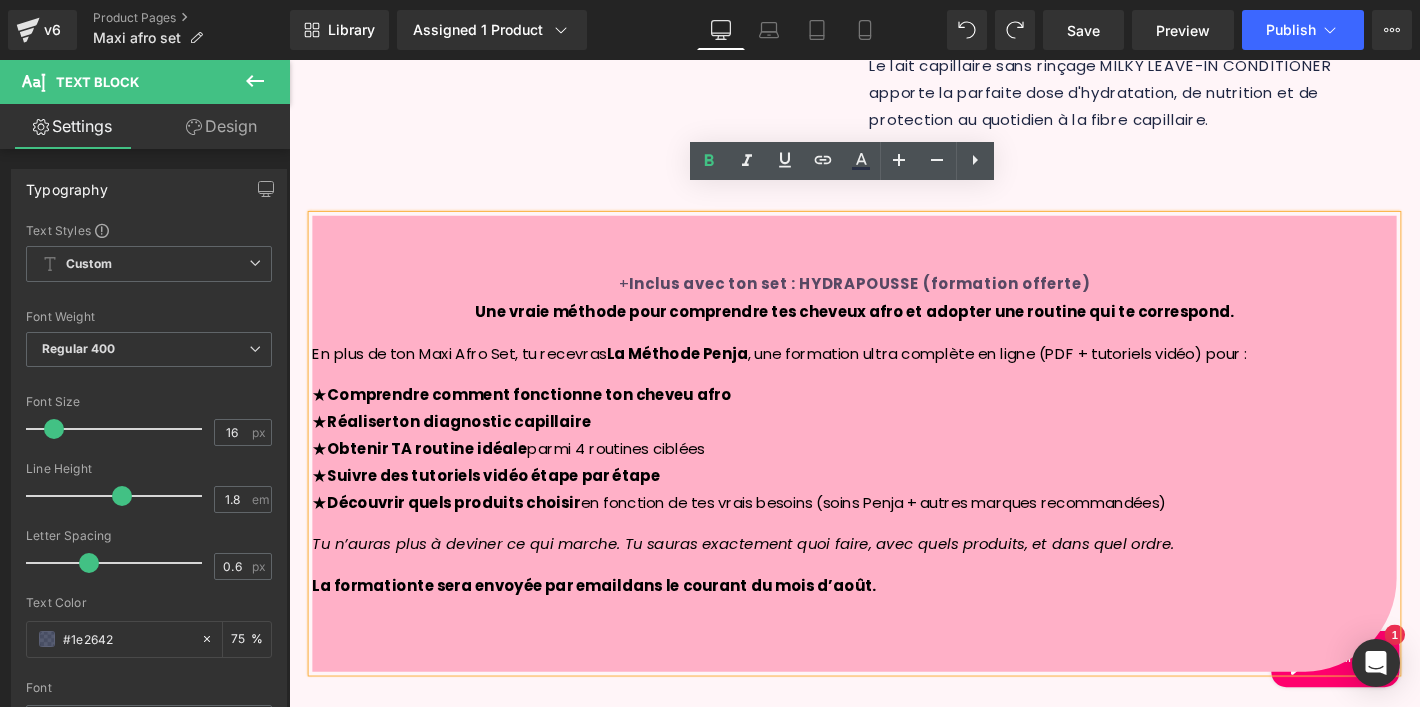 click on "Inclus avec ton set : HYDRAPOUSSE (formation offerte)" at bounding box center [899, 299] 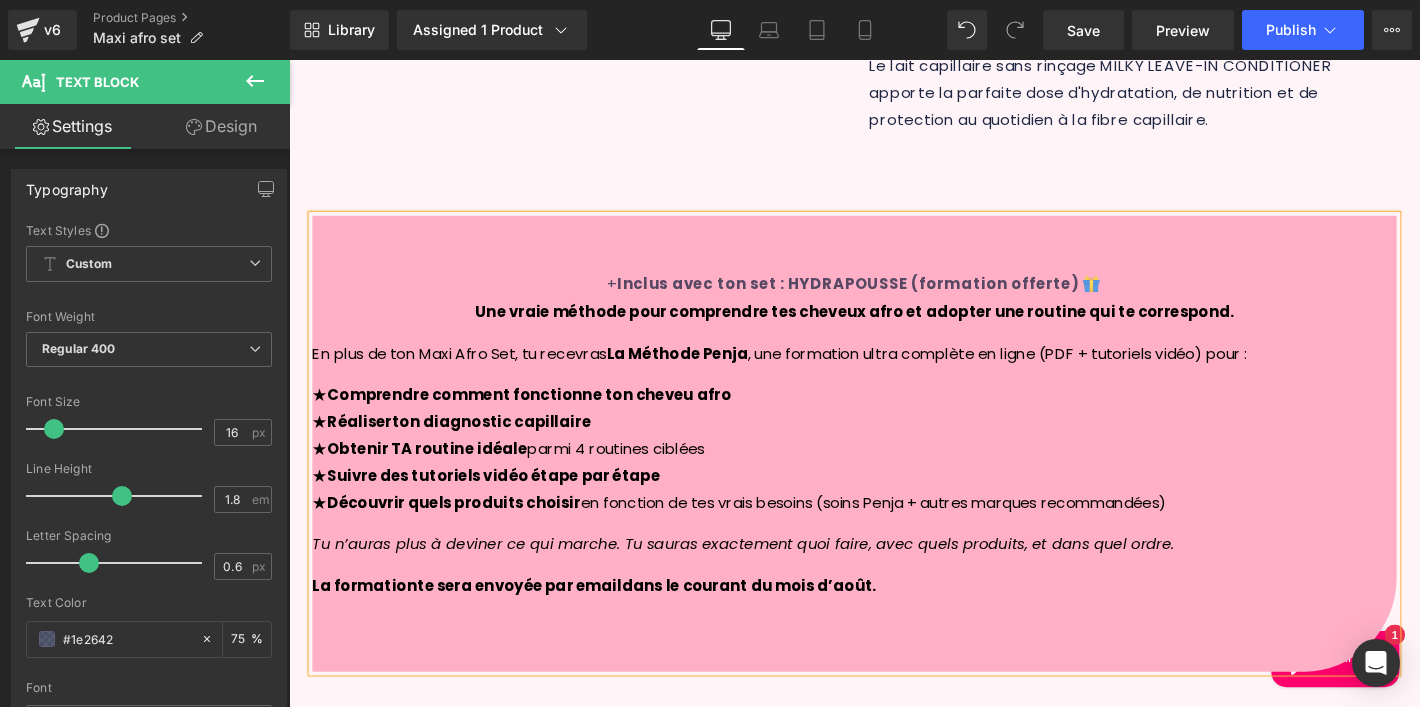 click on "Sale Off
(P) Image
‹ ›" at bounding box center [894, -419] 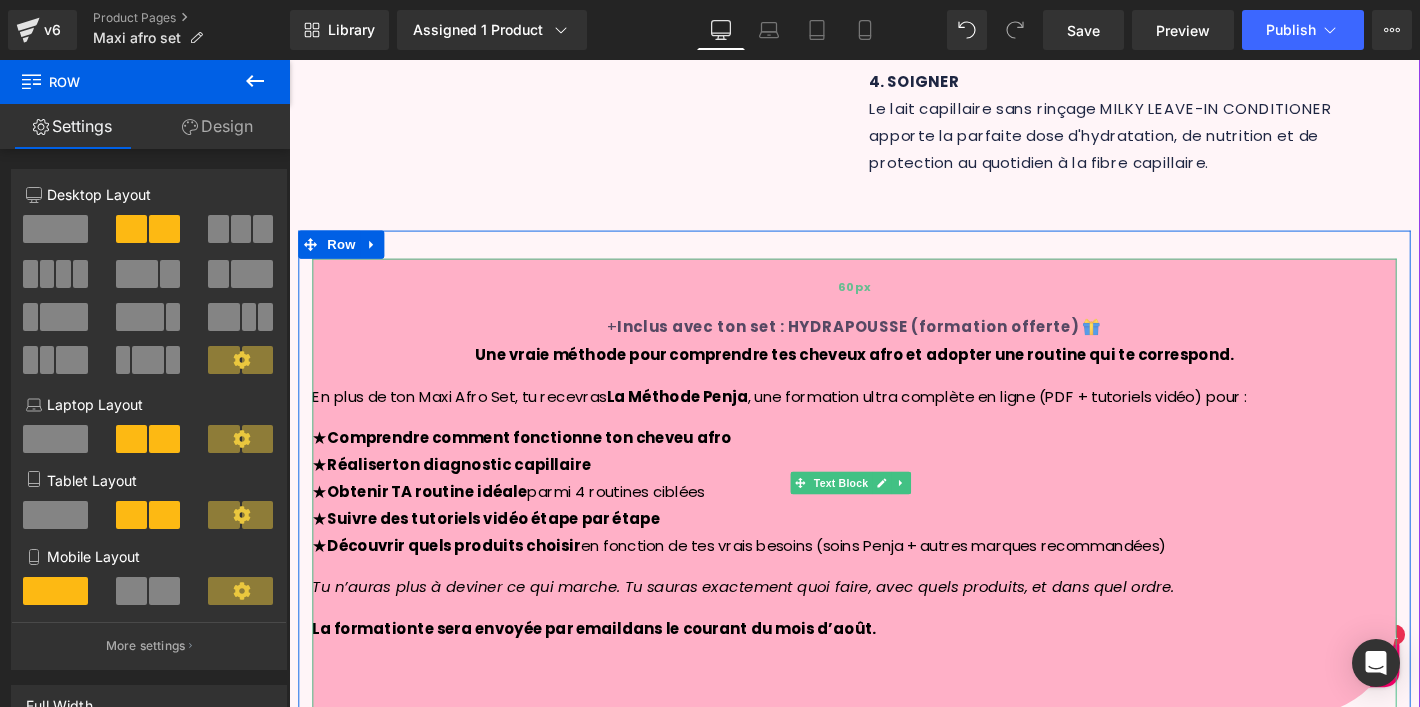 scroll, scrollTop: 1283, scrollLeft: 0, axis: vertical 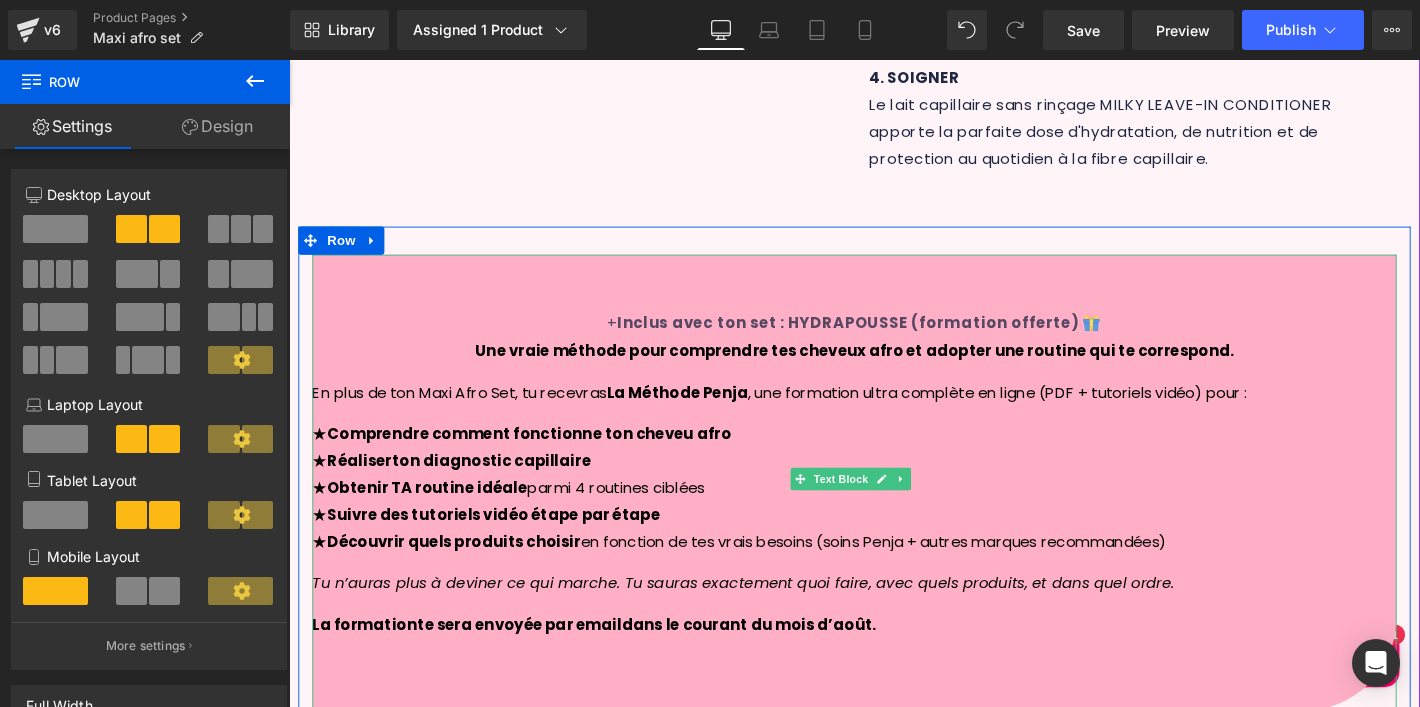 click on "Inclus avec ton set : HYDRAPOUSSE (formation offerte) 🎁" at bounding box center (899, 341) 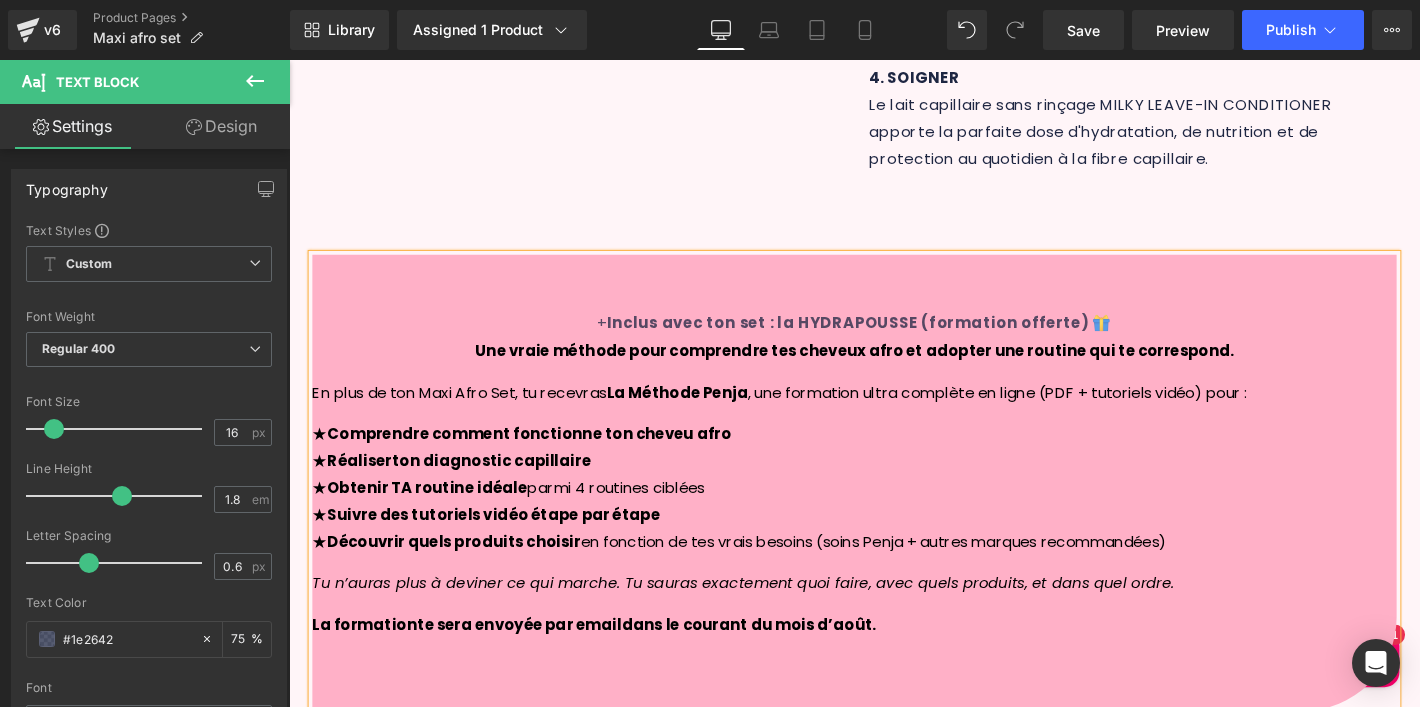 click on "Inclus avec ton set : la HYDRAPOUSSE (formation offerte) 🎁" at bounding box center [899, 341] 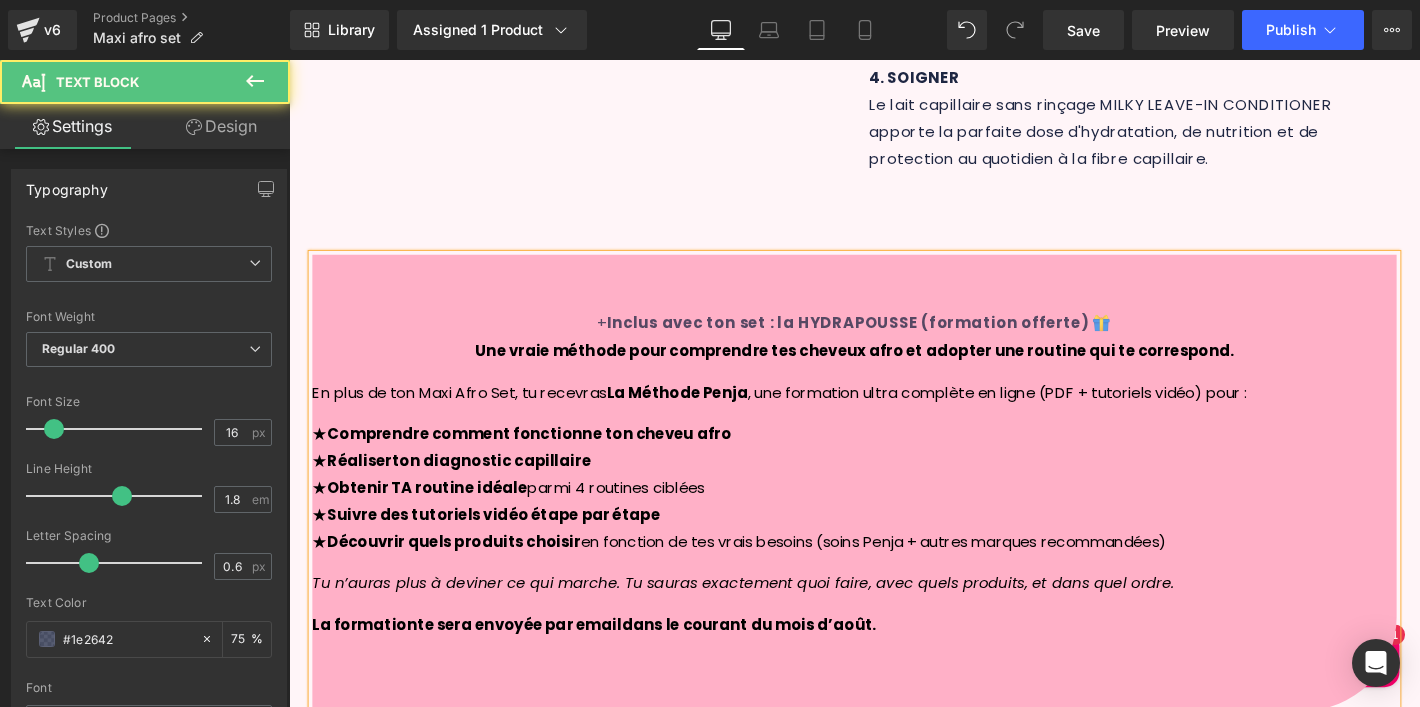click on "Inclus avec ton set : la HYDRAPOUSSE (formation offerte) 🎁" at bounding box center [899, 341] 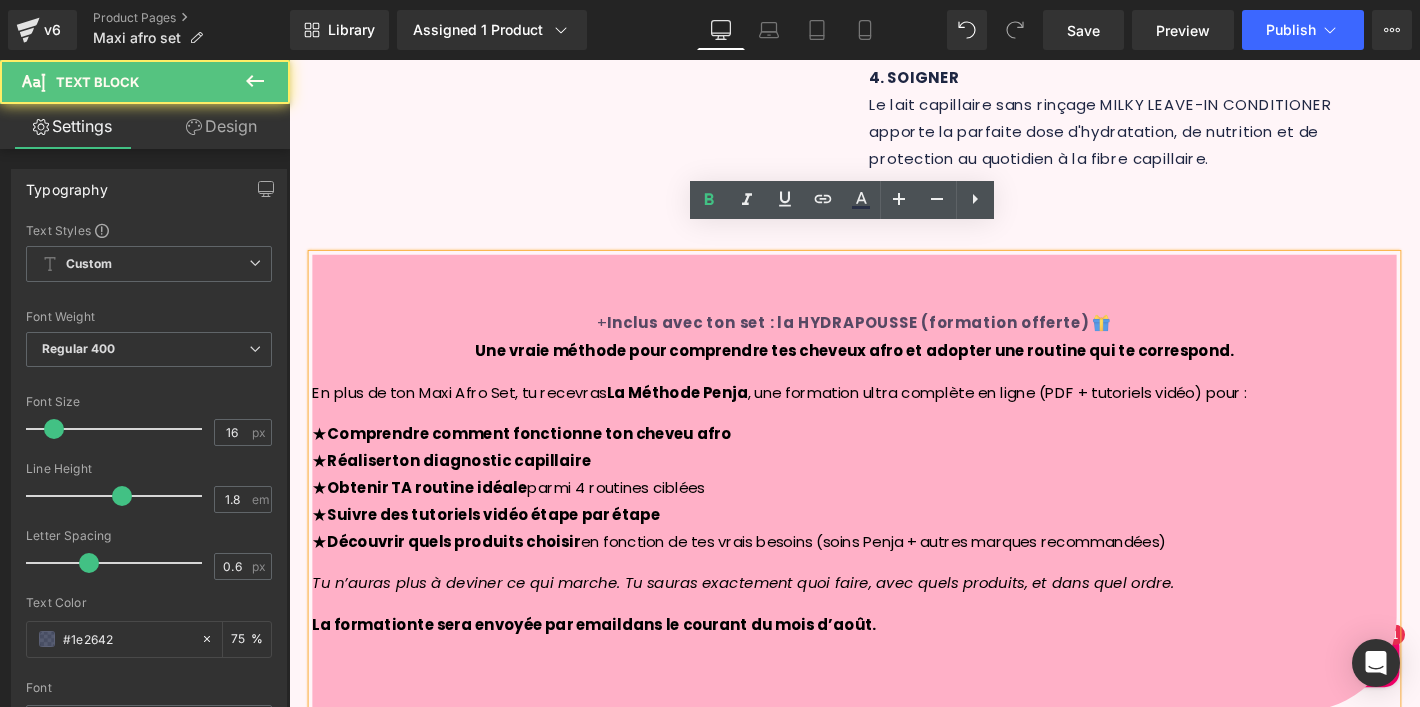 click on "Inclus avec ton set : la HYDRAPOUSSE (formation offerte) 🎁" at bounding box center [899, 341] 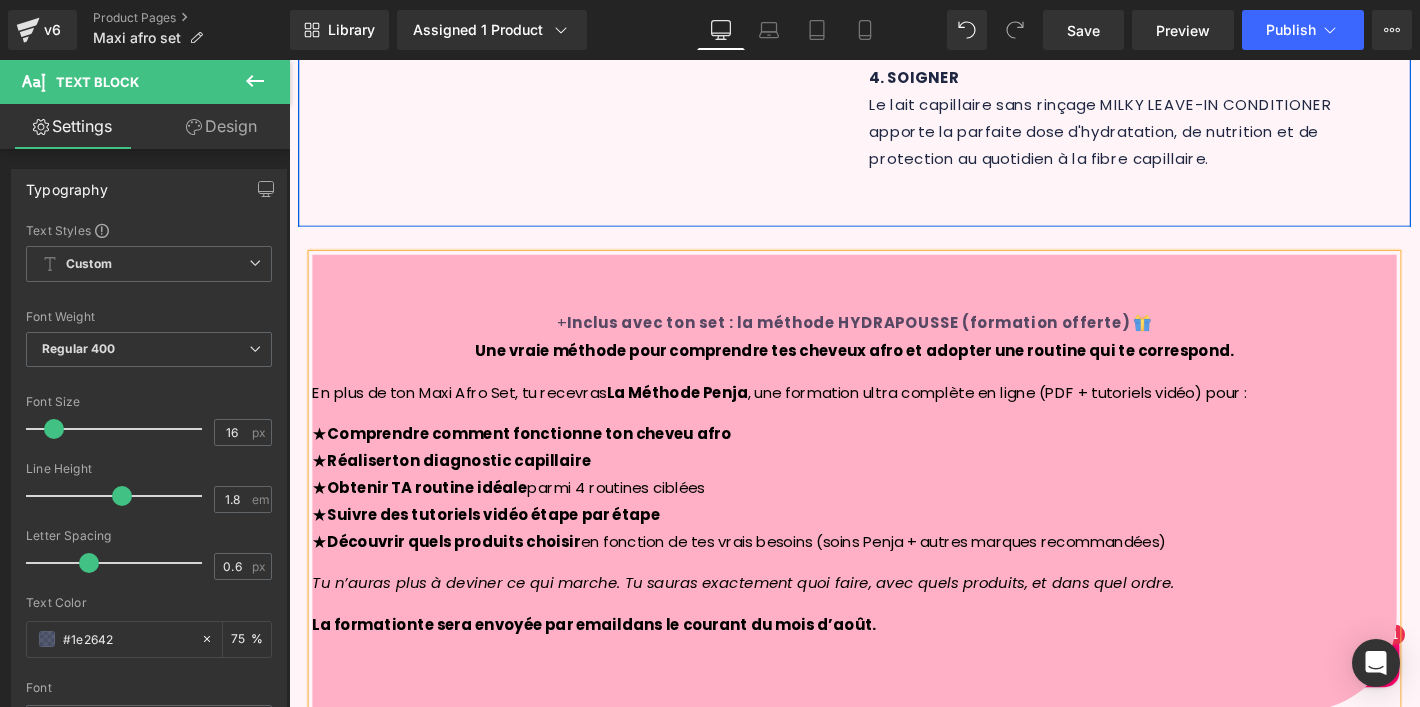 click on "Sale Off
(P) Image
‹ ›" at bounding box center (894, -377) 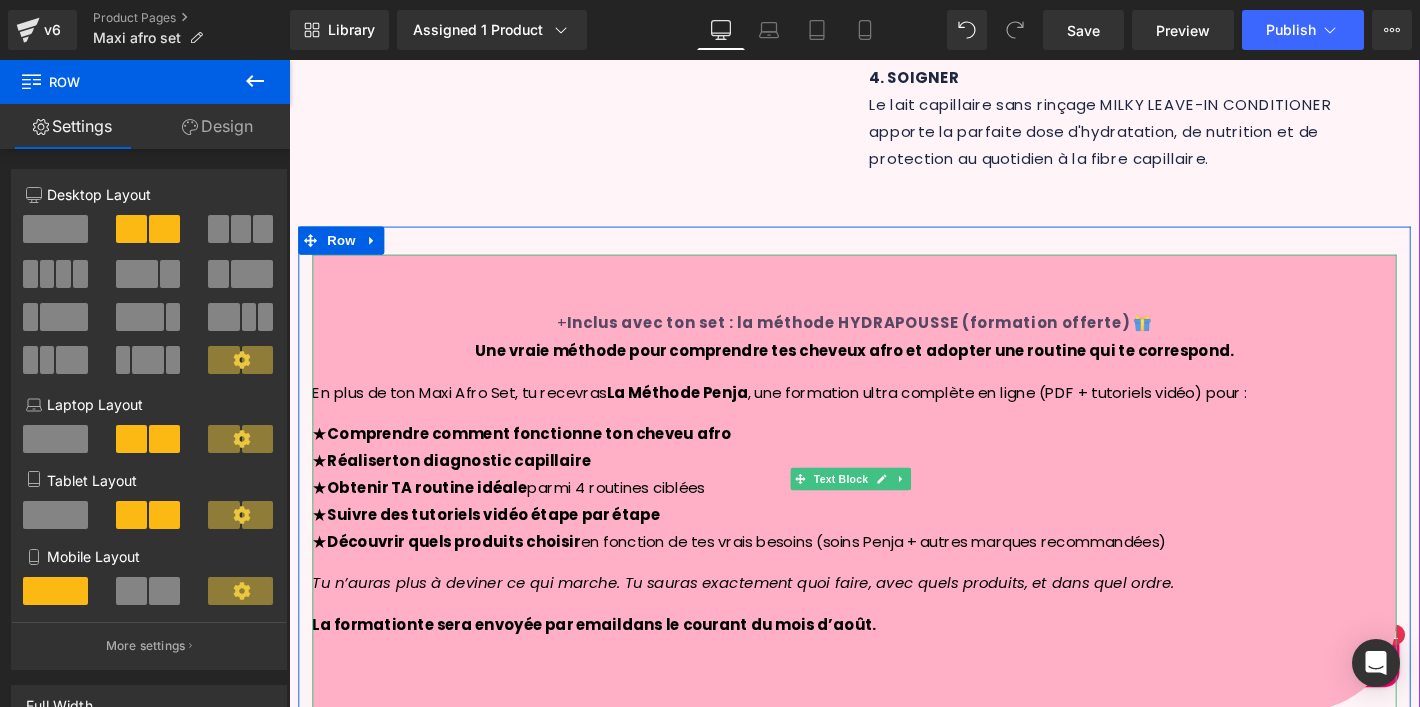 click on "Inclus avec ton set : la méthode HYDRAPOUSSE (formation offerte) 🎁" at bounding box center (899, 341) 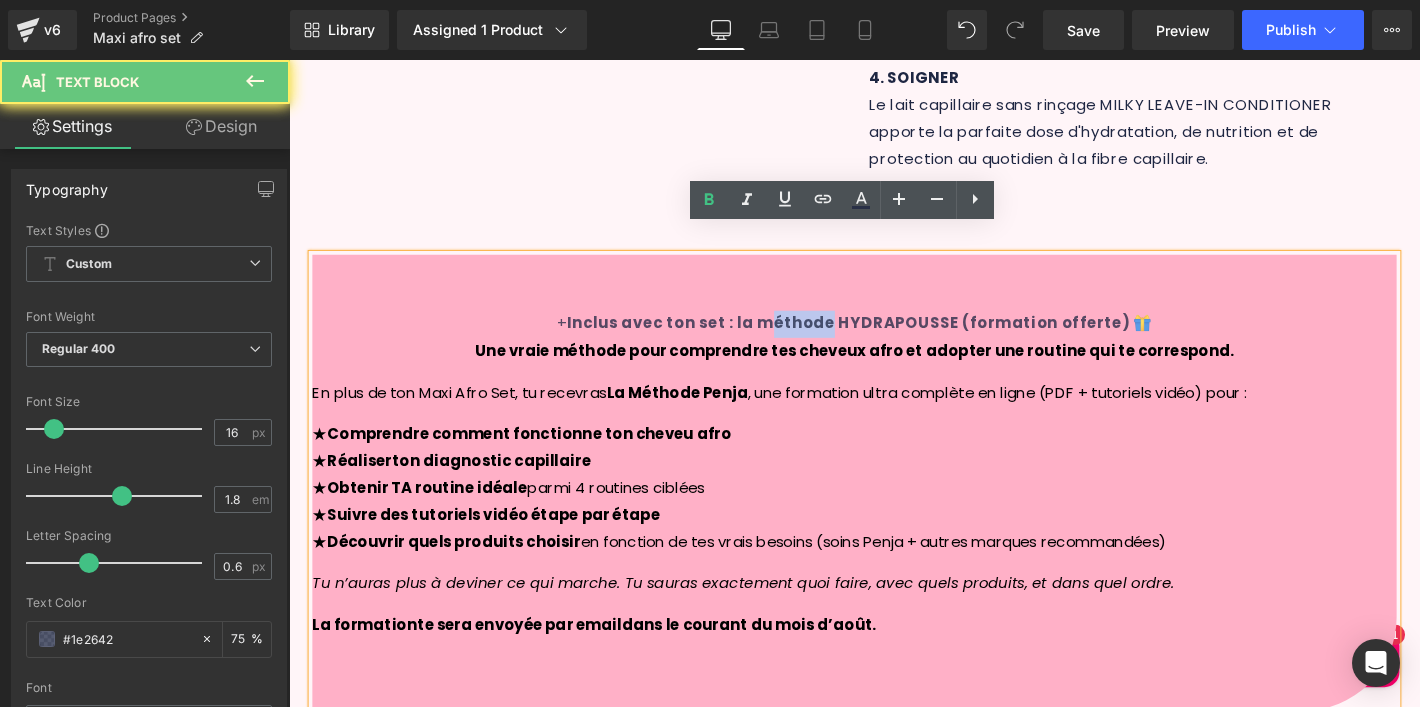 drag, startPoint x: 872, startPoint y: 310, endPoint x: 811, endPoint y: 307, distance: 61.073727 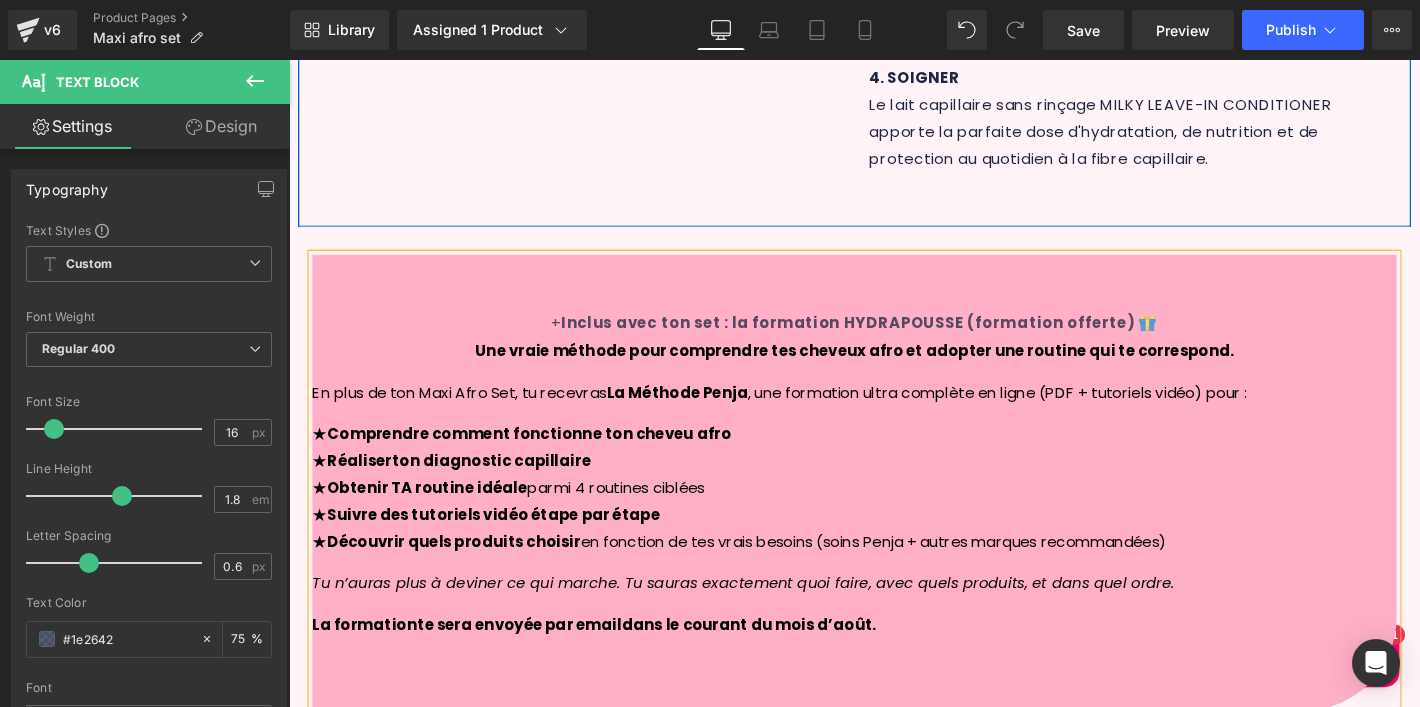 click on "Sale Off
(P) Image
‹ ›" at bounding box center (894, -377) 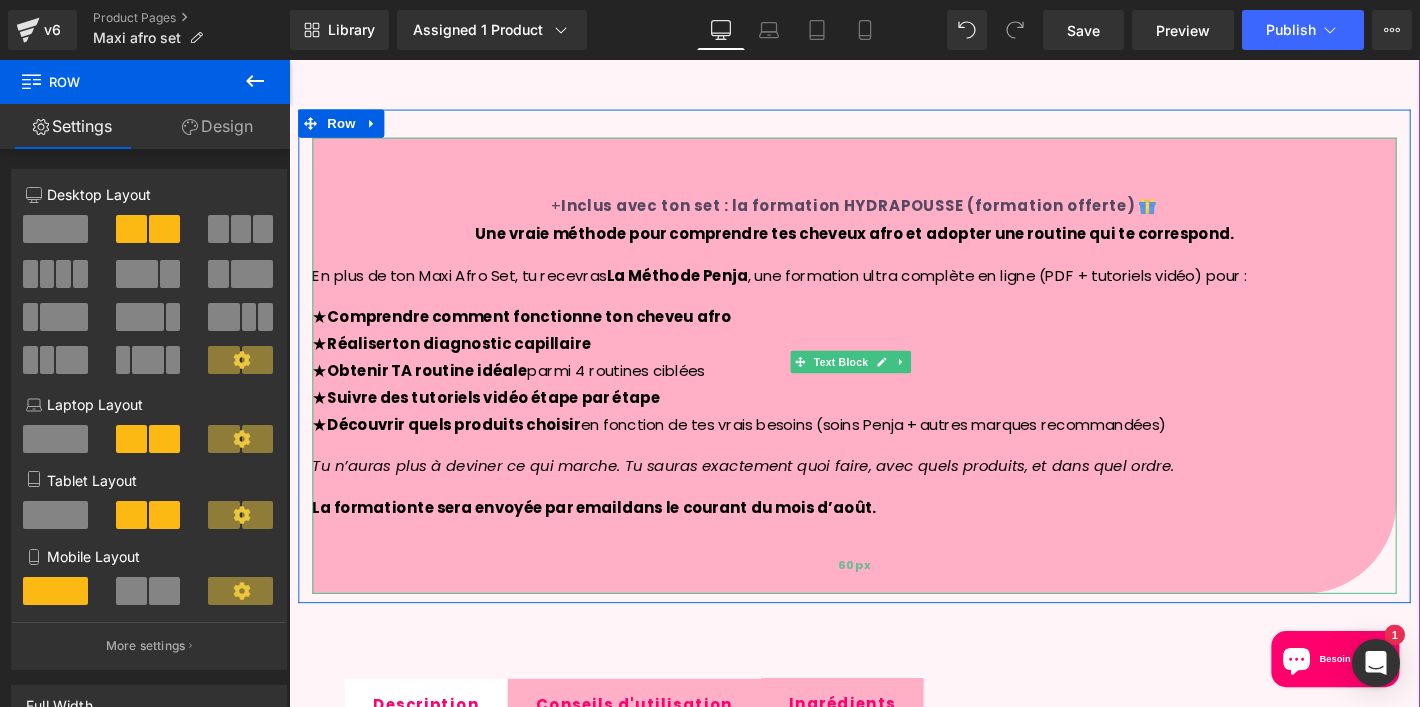 scroll, scrollTop: 1411, scrollLeft: 0, axis: vertical 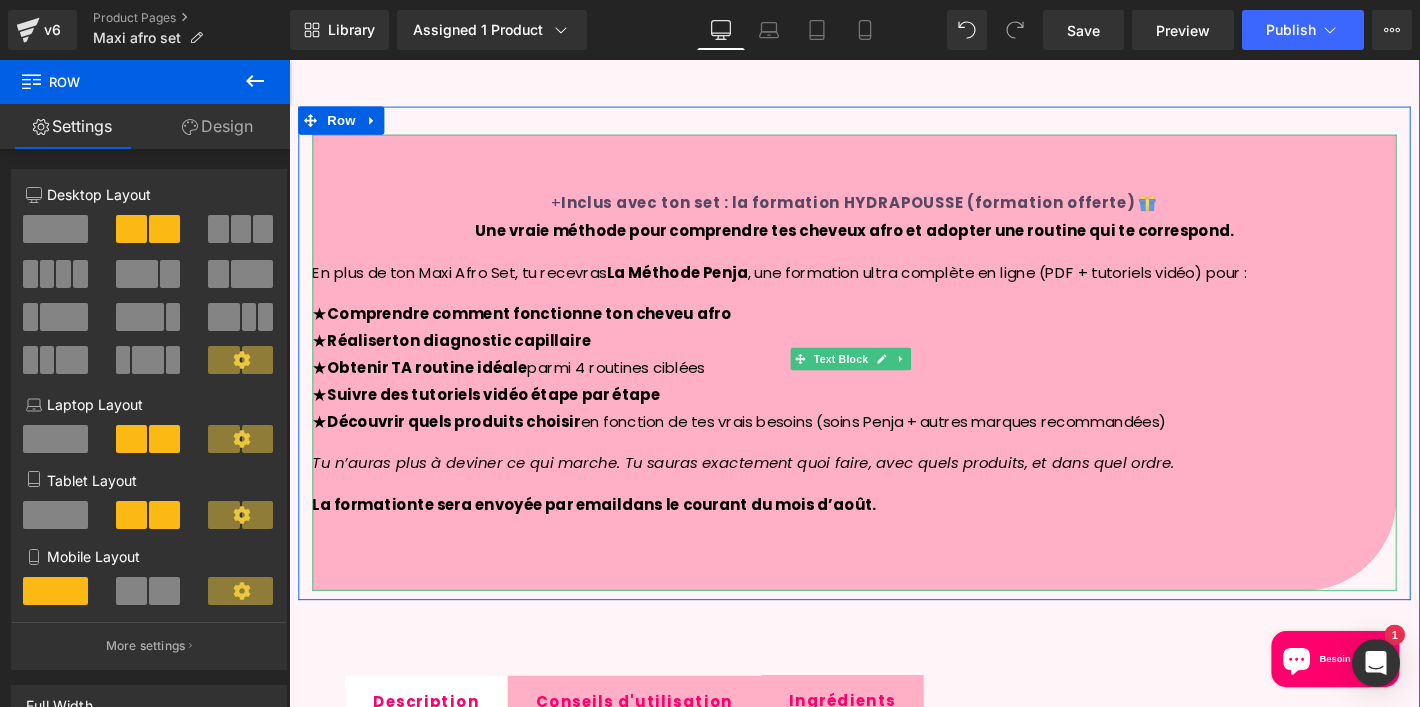 click on "Inclus avec ton set : la formation HYDRAPOUSSE (formation offerte) 🎁" at bounding box center [899, 213] 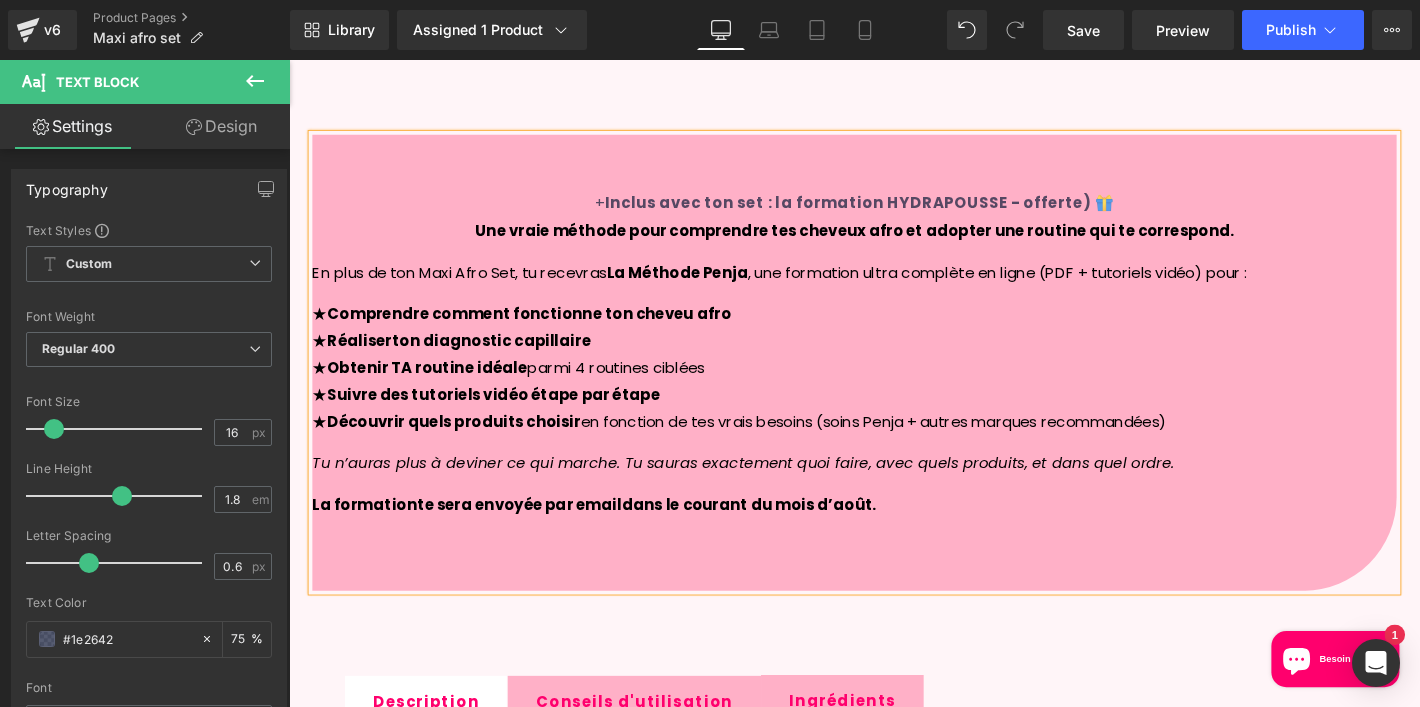 click on "Inclus avec ton set : la formation HYDRAPOUSSE - offerte) 🎁" at bounding box center [899, 213] 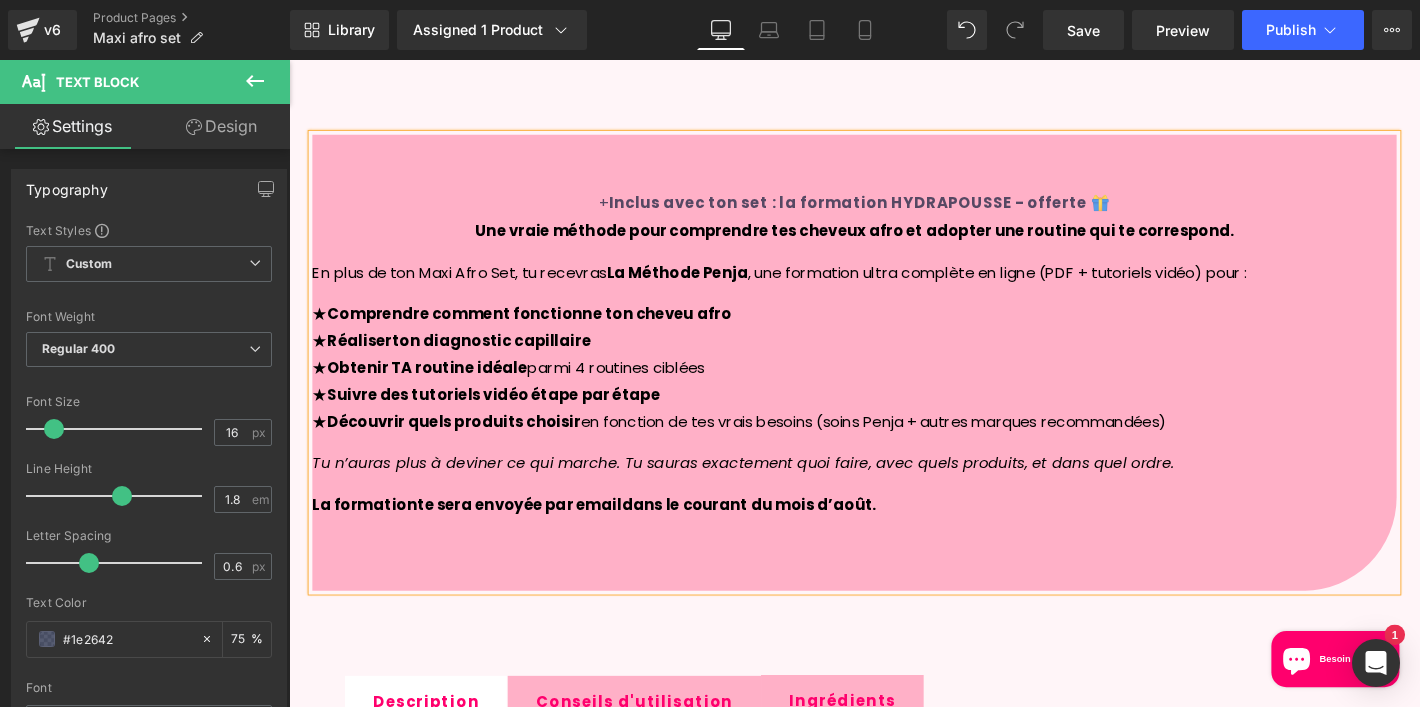 click on "+  Inclus avec ton set : la formation HYDRAPOUSSE - offerte 🎁 Une vraie méthode pour comprendre tes cheveux afro et adopter une routine qui te correspond. En plus de ton Maxi Afro Set, tu recevras  La Méthode Penja , une formation ultra complète en ligne (PDF + tutoriels vidéo) pour : ★  Comprendre comment fonctionne ton cheveu afro ★  Réaliser  ton diagnostic capillaire ★  Obtenir TA routine idéale  parmi 4 routines ciblées ★  Suivre des tutoriels vidéo étape par étape ★  Découvrir quels produits choisir  en fonction de tes vrais besoins (soins Penja + autres marques recommandées) Tu n’auras plus à deviner ce qui marche. Tu sauras exactement quoi faire, avec quels produits, et dans quel ordre. L a f ormatio n  te sera envoyée par email  dans le courant du mois d’août.
Text Block   60px   60px
Row" at bounding box center [894, 374] 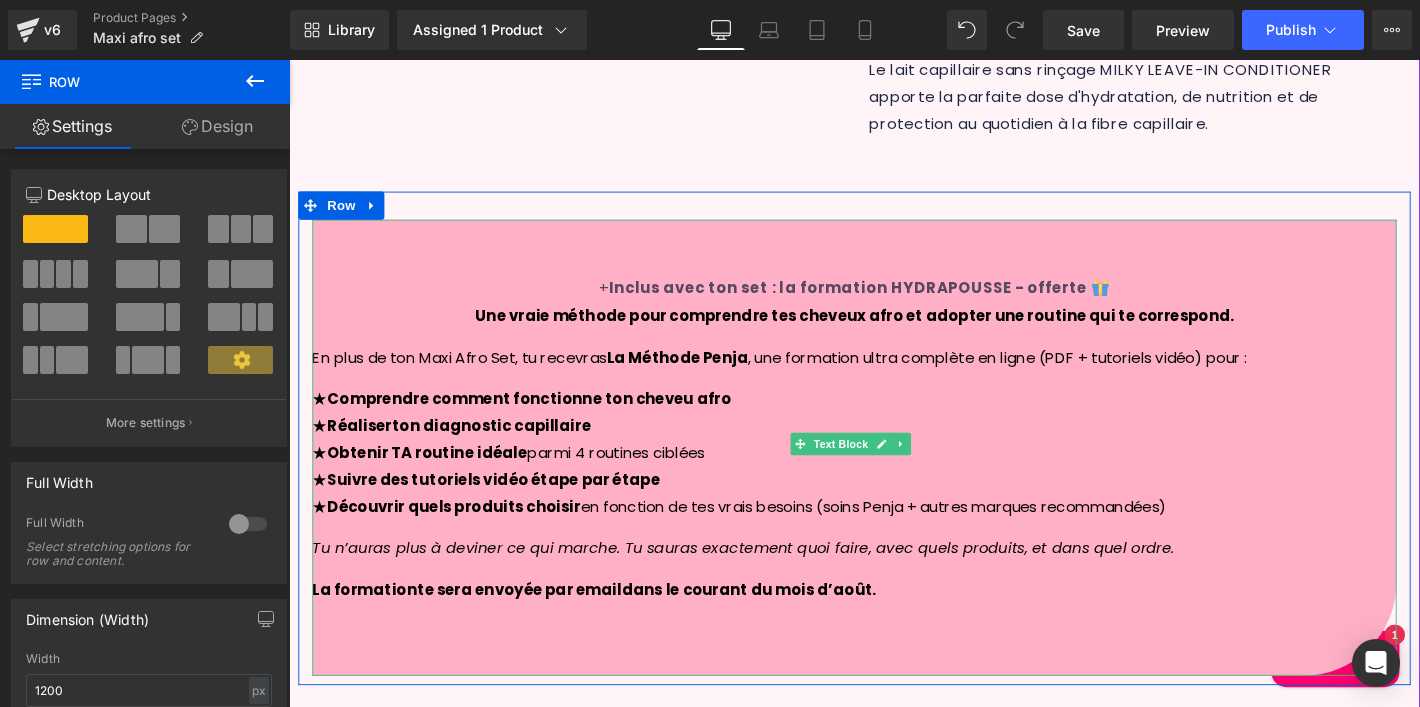scroll, scrollTop: 1321, scrollLeft: 0, axis: vertical 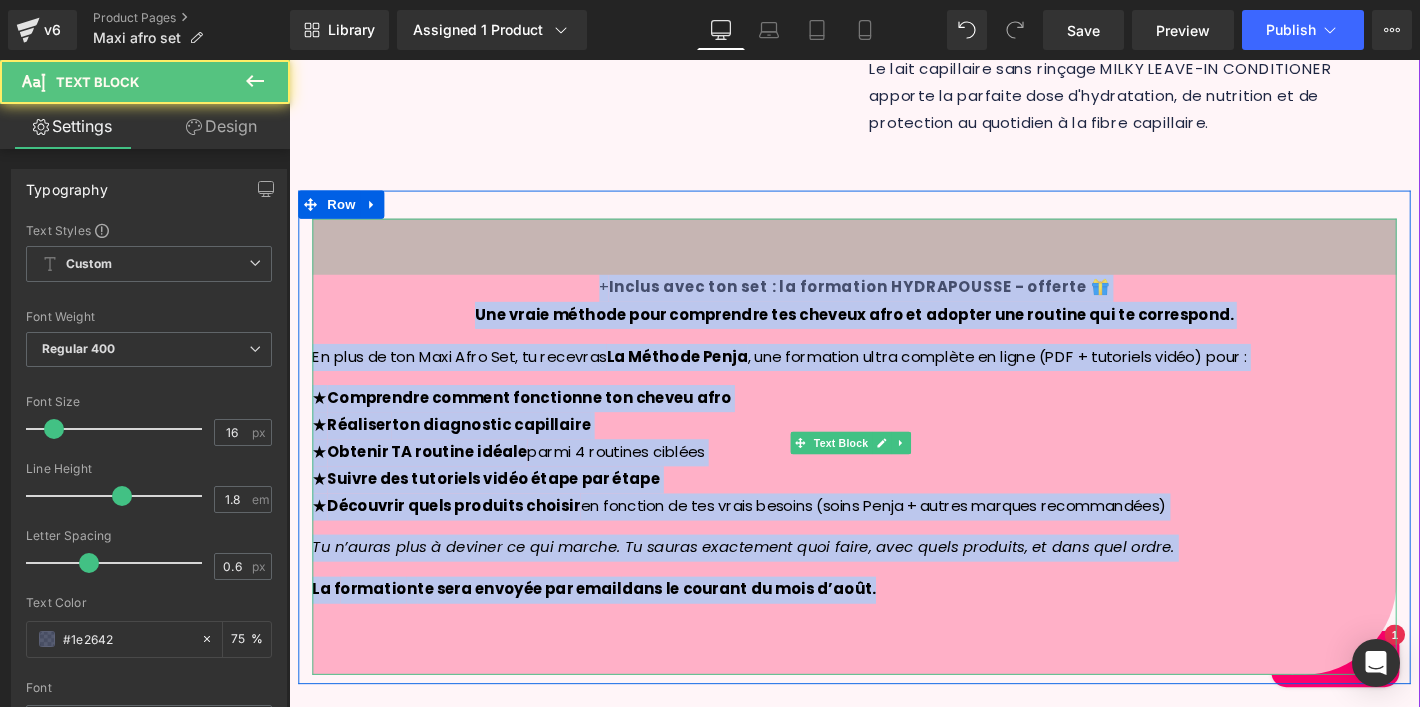 drag, startPoint x: 1006, startPoint y: 603, endPoint x: 523, endPoint y: 256, distance: 594.72516 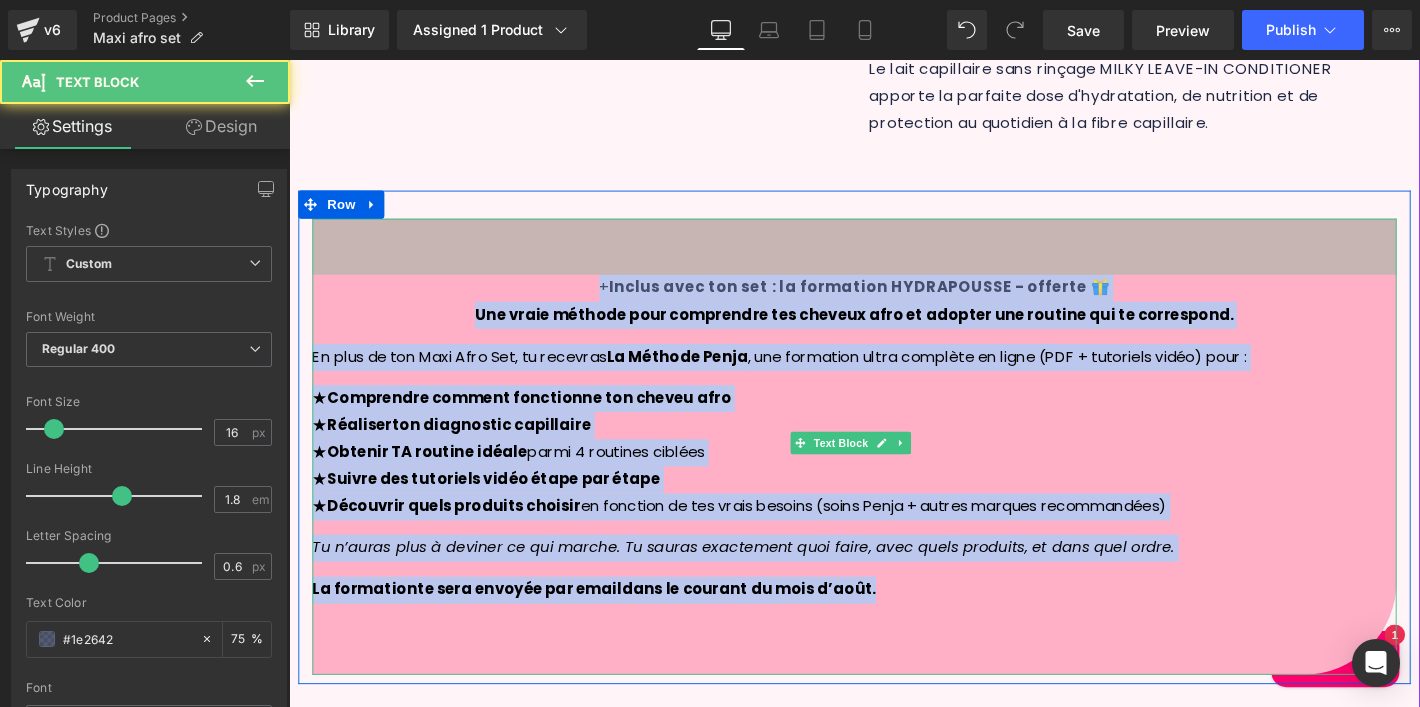 click on "+  Inclus avec ton set : la formation HYDRAPOUSSE - offerte 🎁 Une vraie méthode pour comprendre tes cheveux afro et adopter une routine qui te correspond. En plus de ton Maxi Afro Set, tu recevras  La Méthode Penja , une formation ultra complète en ligne (PDF + tutoriels vidéo) pour : ★  Comprendre comment fonctionne ton cheveu afro ★  Réaliser  ton diagnostic capillaire ★  Obtenir TA routine idéale  parmi 4 routines ciblées ★  Suivre des tutoriels vidéo étape par étape ★  Découvrir quels produits choisir  en fonction de tes vrais besoins (soins Penja + autres marques recommandées) Tu n’auras plus à deviner ce qui marche. Tu sauras exactement quoi faire, avec quels produits, et dans quel ordre. L a f ormatio n  te sera envoyée par email  dans le courant du mois d’août.
Text Block   60px   60px" at bounding box center [894, 474] 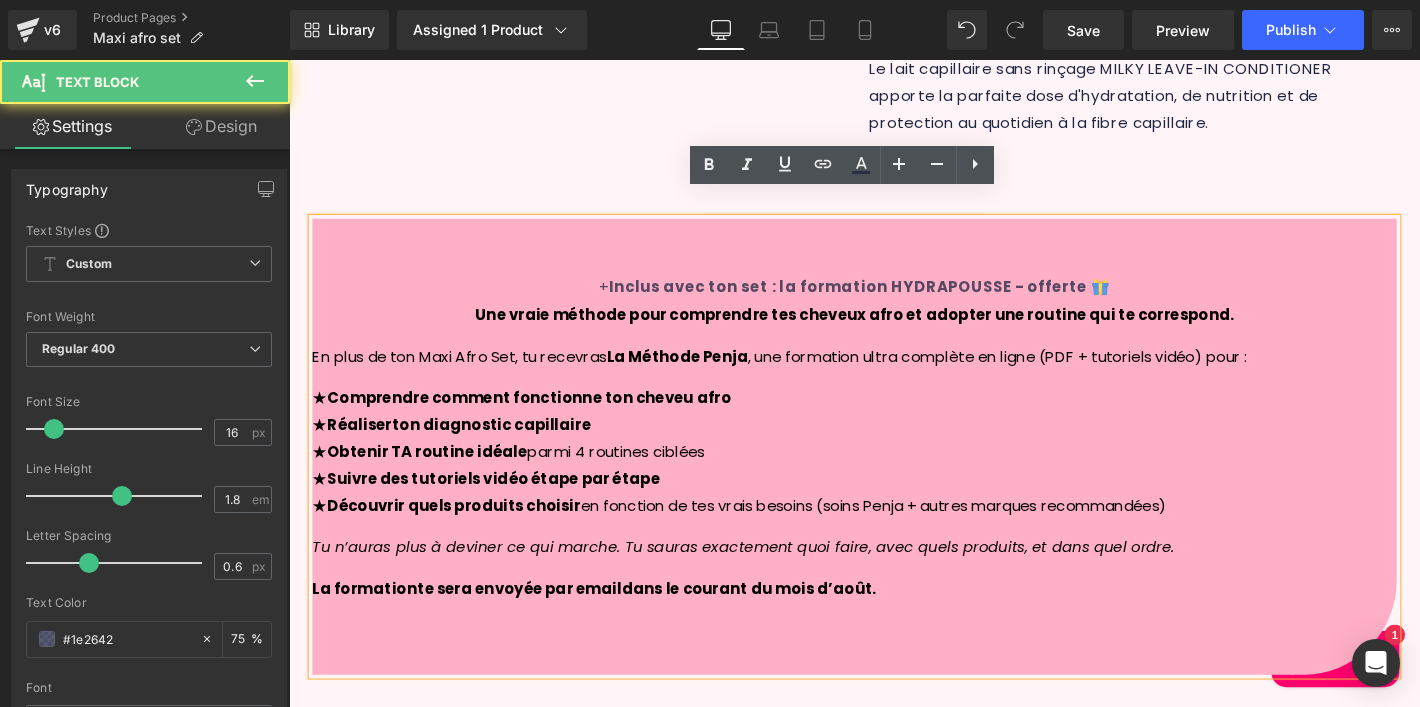 click on "Une vraie méthode pour comprendre tes cheveux afro et adopter une routine qui te correspond. En plus de ton Maxi Afro Set, tu recevras  La Méthode Penja , une formation ultra complète en ligne (PDF + tutoriels vidéo) pour : ★  Comprendre comment fonctionne ton cheveu afro ★  Réaliser  ton diagnostic capillaire ★  Obtenir TA routine idéale  parmi 4 routines ciblées ★  Suivre des tutoriels vidéo étape par étape ★  Découvrir quels produits choisir  en fonction de tes vrais besoins (soins Penja + autres marques recommandées) Tu n’auras plus à deviner ce qui marche. Tu sauras exactement quoi faire, avec quels produits, et dans quel ordre. L a f ormatio n  te sera envoyée par email  dans le courant du mois d’août." at bounding box center (894, 480) 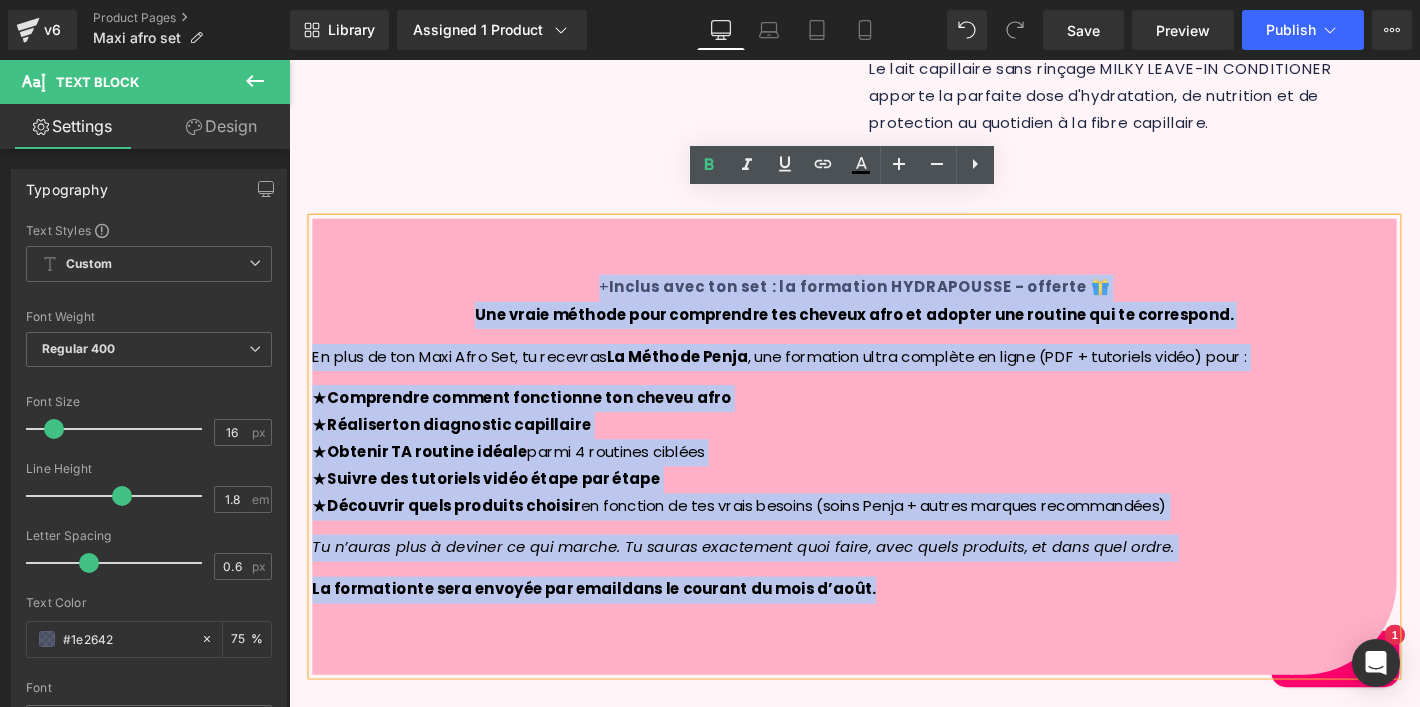 drag, startPoint x: 599, startPoint y: 270, endPoint x: 948, endPoint y: 651, distance: 516.68365 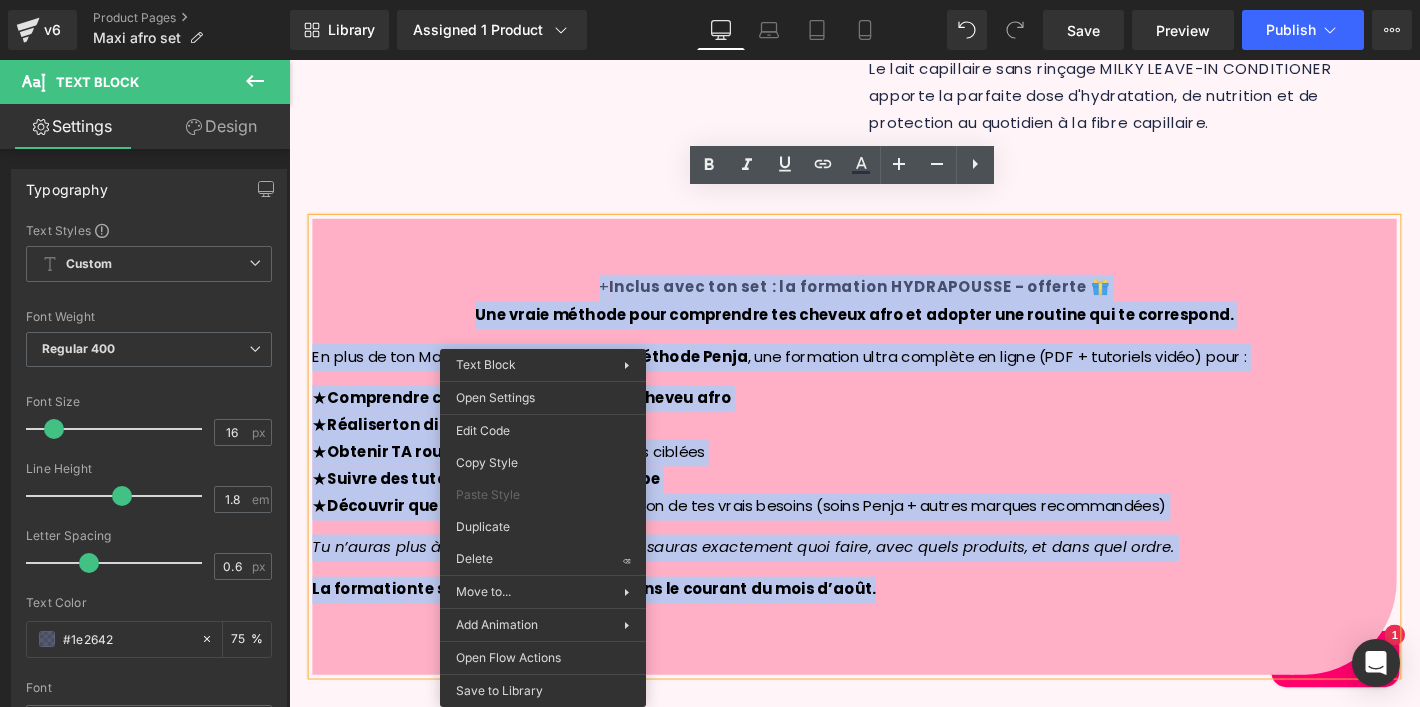 drag, startPoint x: 554, startPoint y: 476, endPoint x: 832, endPoint y: 509, distance: 279.95178 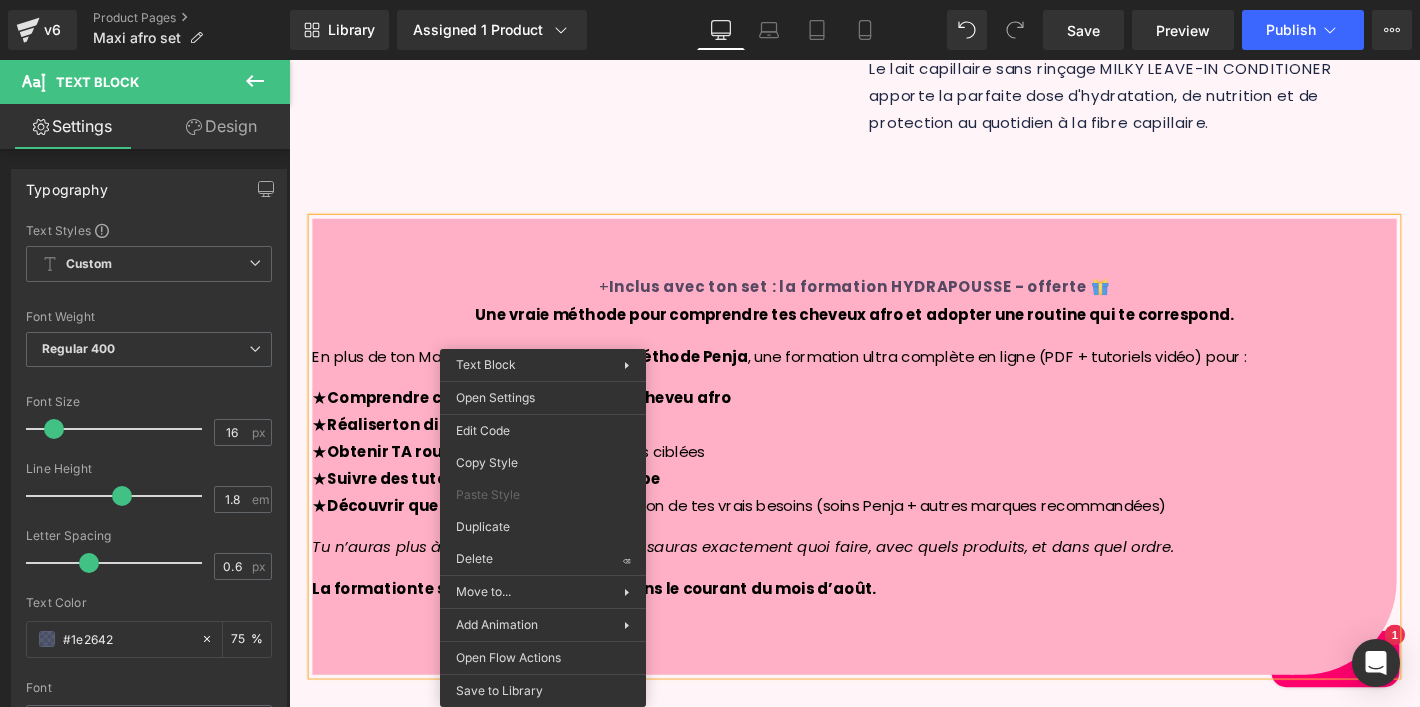 click on "★  Comprendre comment fonctionne ton cheveu afro ★  Réaliser  ton diagnostic capillaire ★  Obtenir TA routine idéale  parmi 4 routines ciblées ★  Suivre des tutoriels vidéo étape par étape ★  Découvrir quels produits choisir  en fonction de tes vrais besoins (soins Penja + autres marques recommandées)" at bounding box center [894, 480] 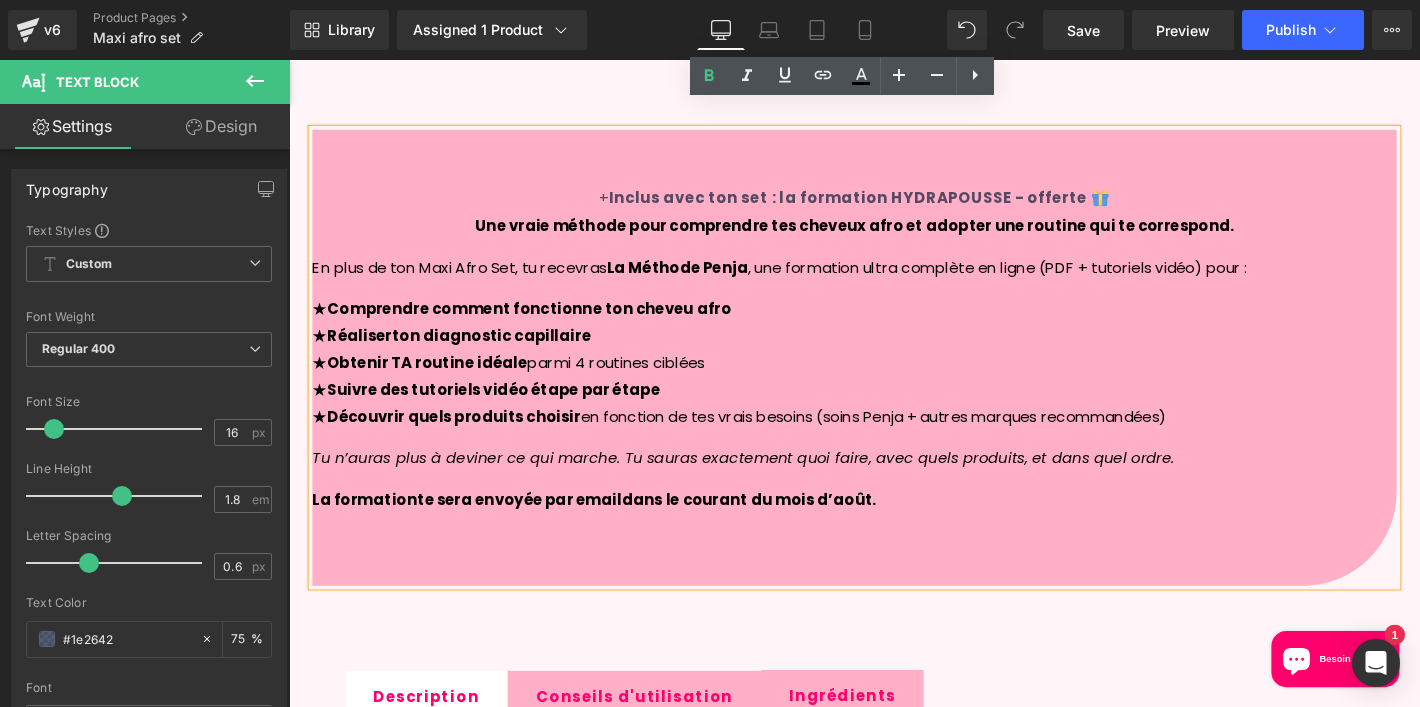 scroll, scrollTop: 1419, scrollLeft: 0, axis: vertical 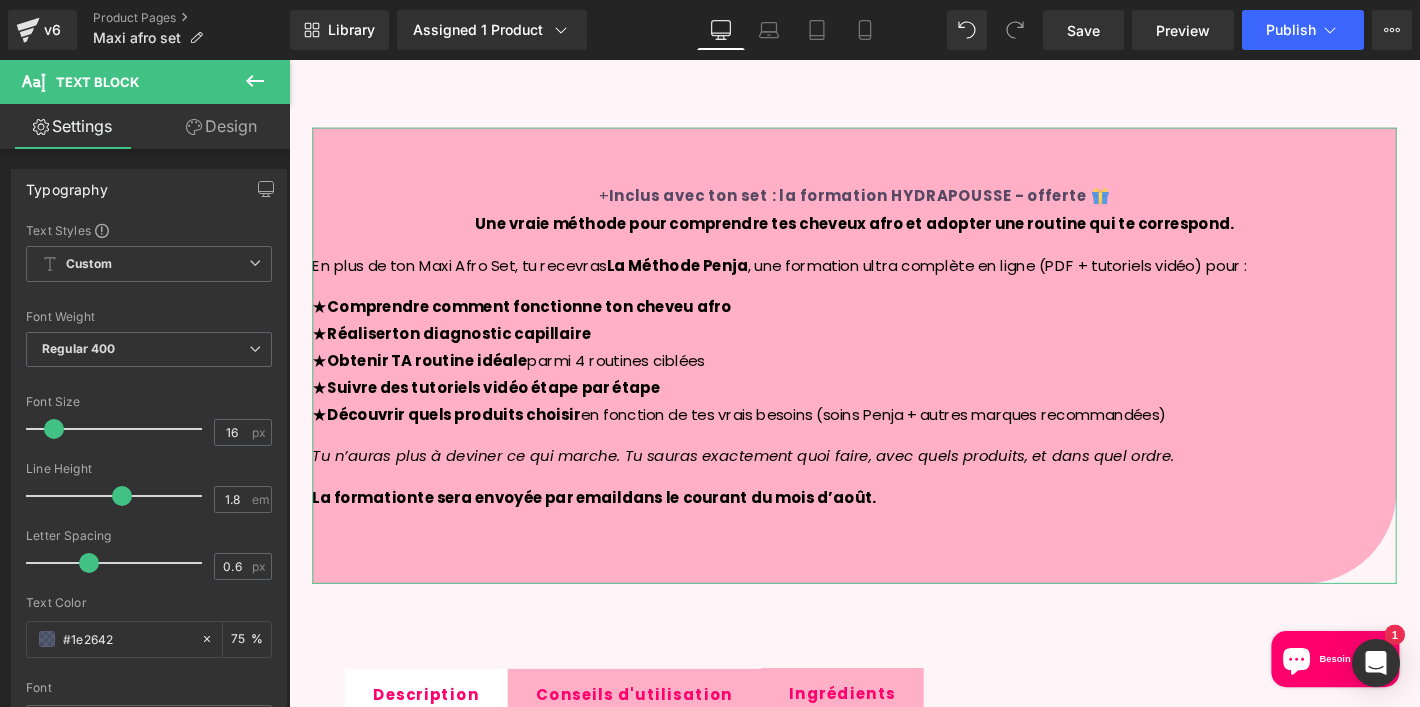click on "Design" at bounding box center [221, 126] 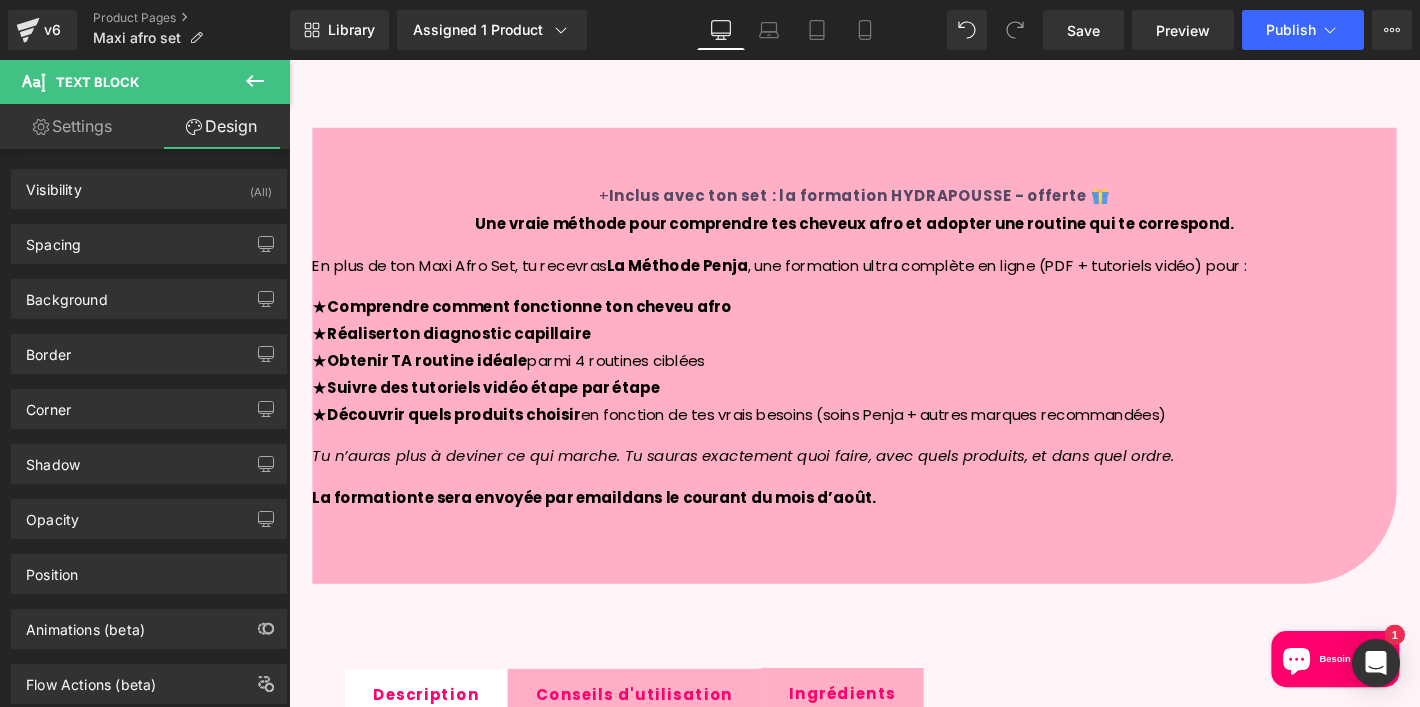 click 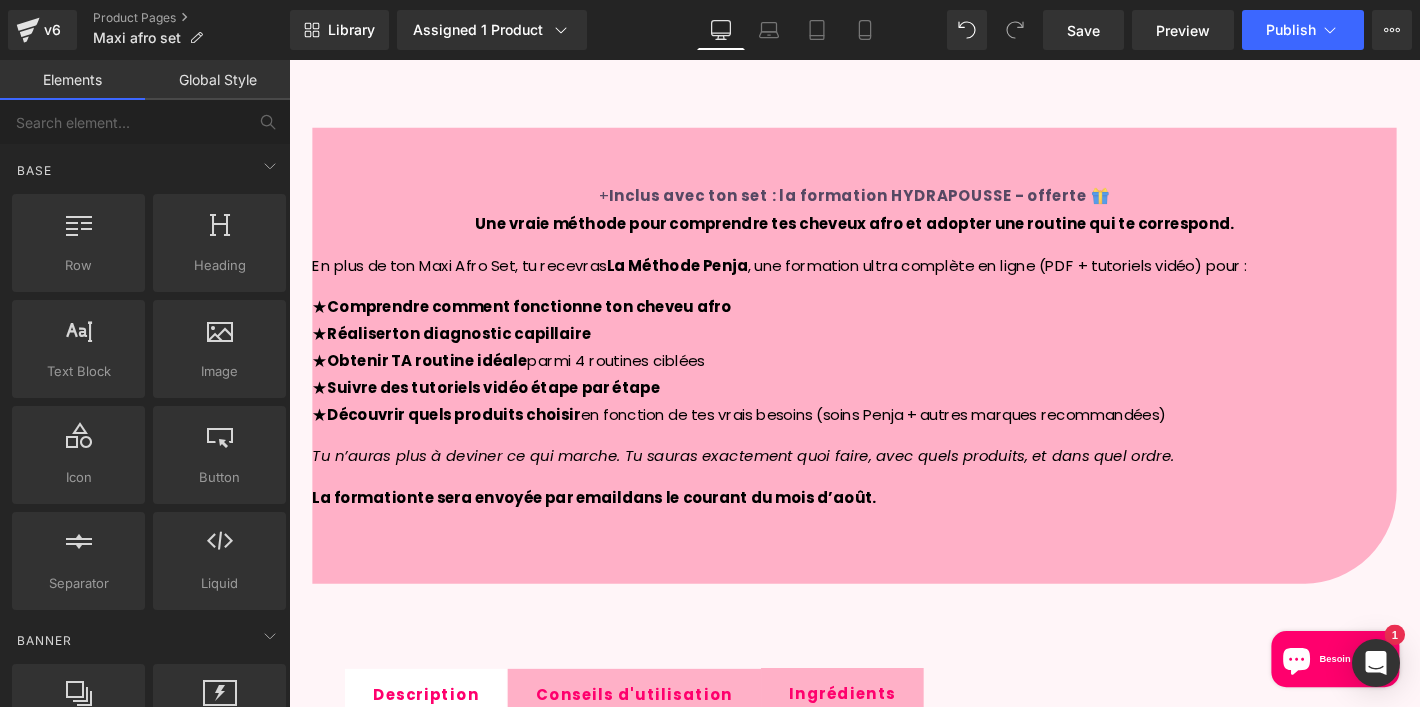 scroll, scrollTop: 55, scrollLeft: 0, axis: vertical 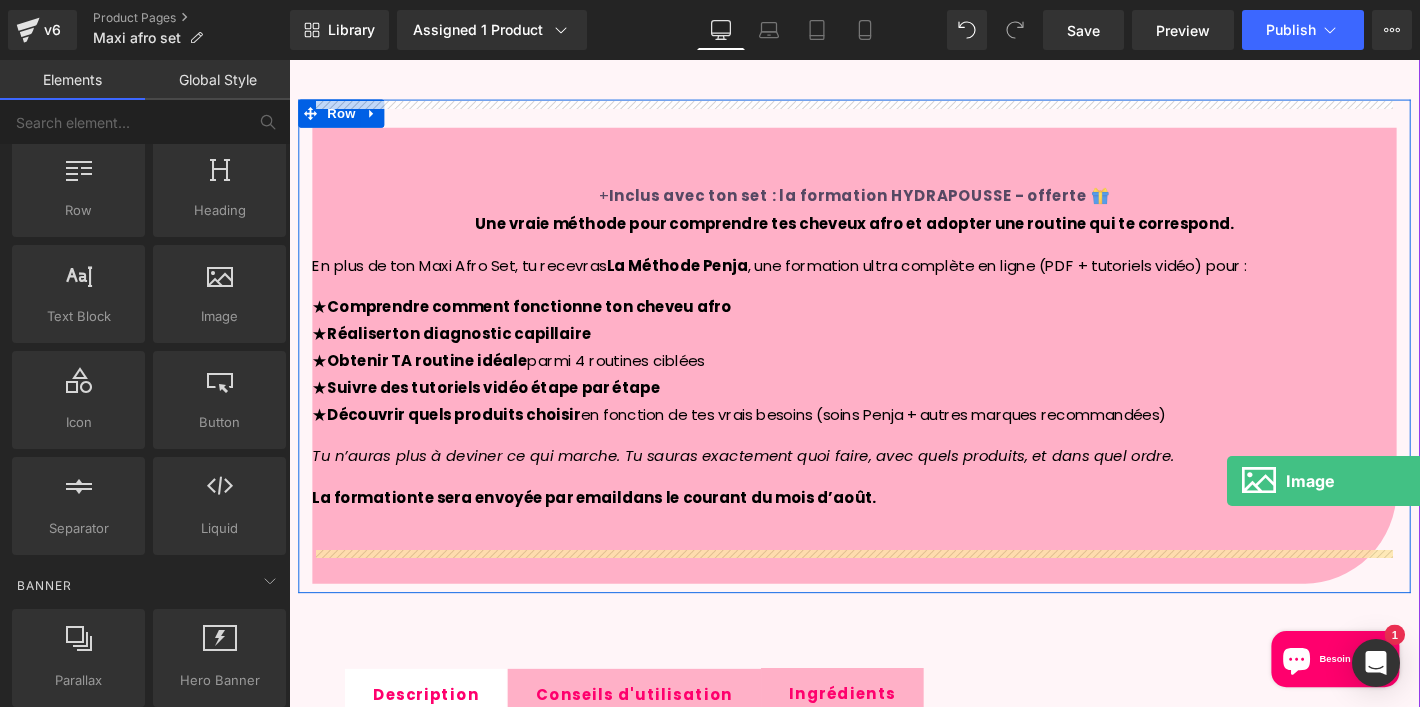 drag, startPoint x: 494, startPoint y: 352, endPoint x: 1291, endPoint y: 509, distance: 812.31647 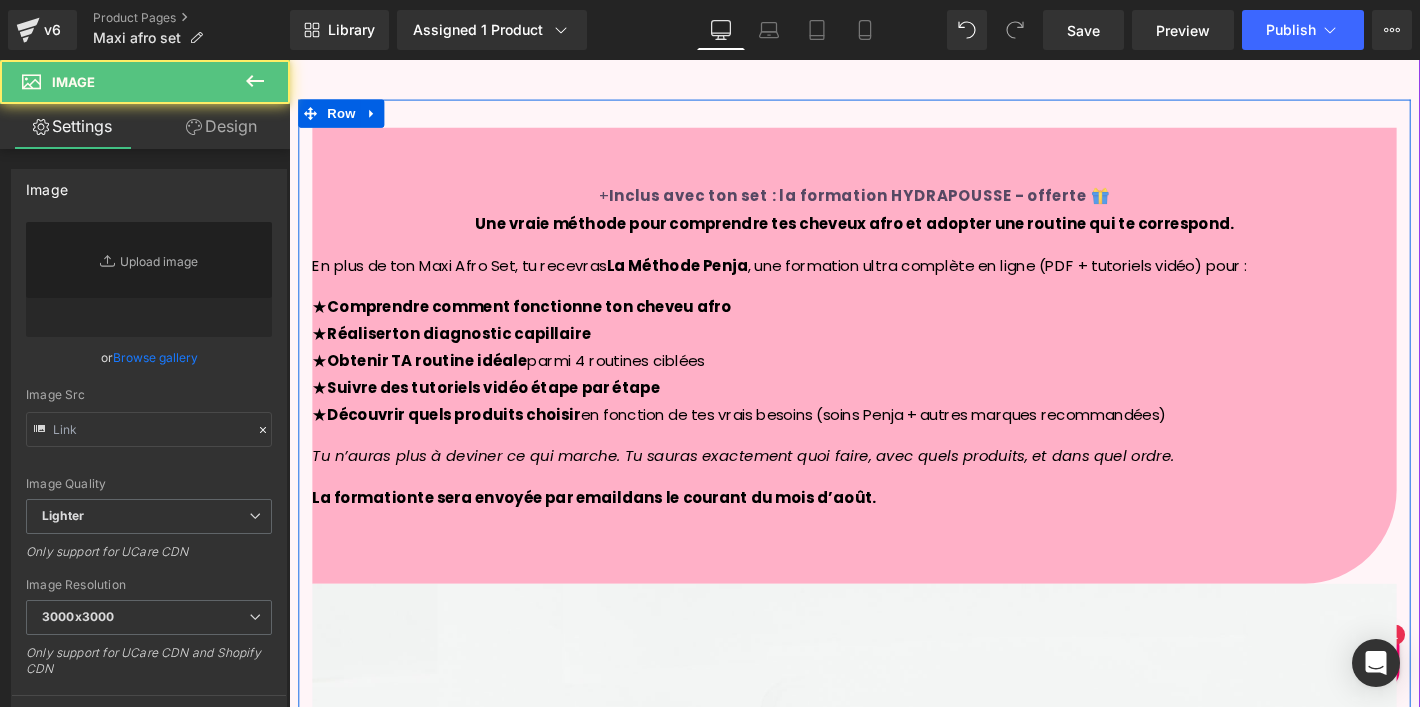 type on "//[DOMAIN_NAME][URL]" 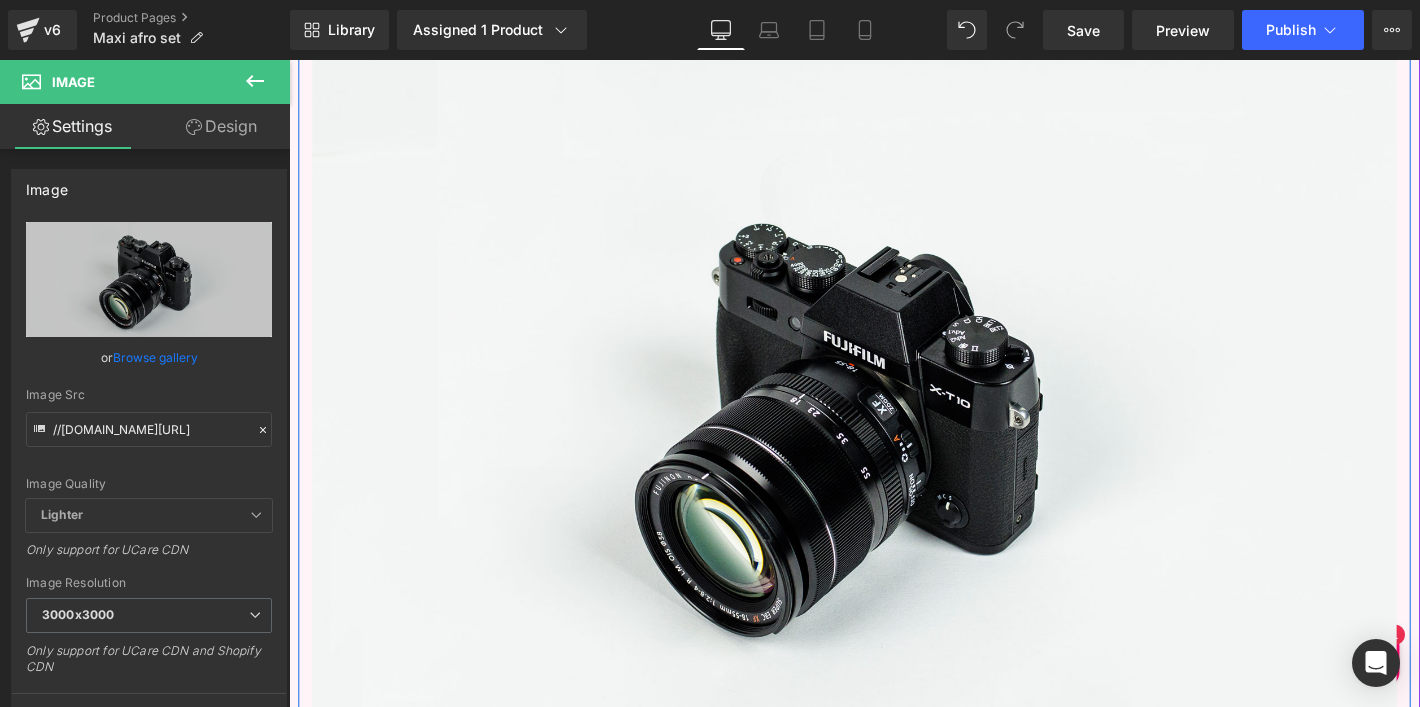 scroll, scrollTop: 2010, scrollLeft: 0, axis: vertical 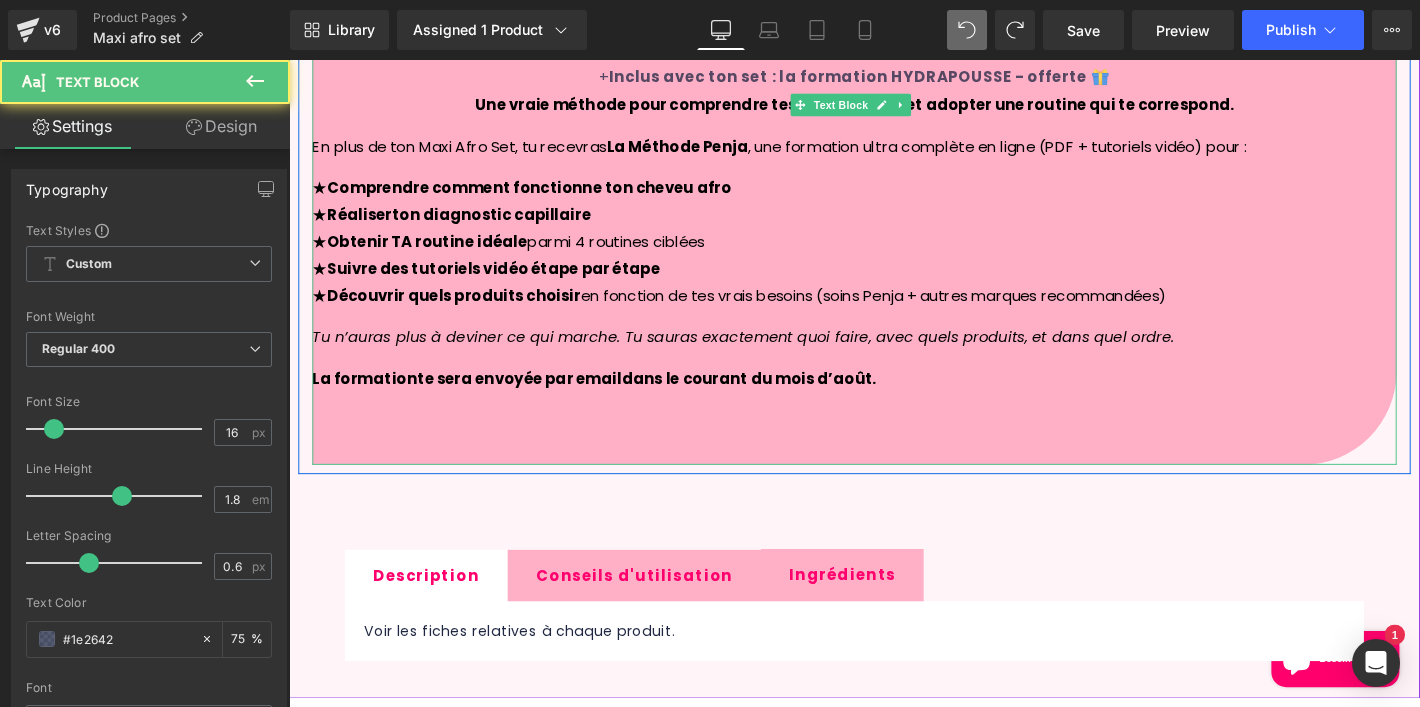 click on "+  Inclus avec ton set : la formation HYDRAPOUSSE - offerte 🎁 Une vraie méthode pour comprendre tes cheveux afro et adopter une routine qui te correspond. En plus de ton Maxi Afro Set, tu recevras  La Méthode Penja , une formation ultra complète en ligne (PDF + tutoriels vidéo) pour : ★  Comprendre comment fonctionne ton cheveu afro ★  Réaliser  ton diagnostic capillaire ★  Obtenir TA routine idéale  parmi 4 routines ciblées ★  Suivre des tutoriels vidéo étape par étape ★  Découvrir quels produits choisir  en fonction de tes vrais besoins (soins Penja + autres marques recommandées) Tu n’auras plus à deviner ce qui marche. Tu sauras exactement quoi faire, avec quels produits, et dans quel ordre. L a f ormatio n  te sera envoyée par email  dans le courant du mois d’août.
Text Block   60px   60px" at bounding box center [894, 249] 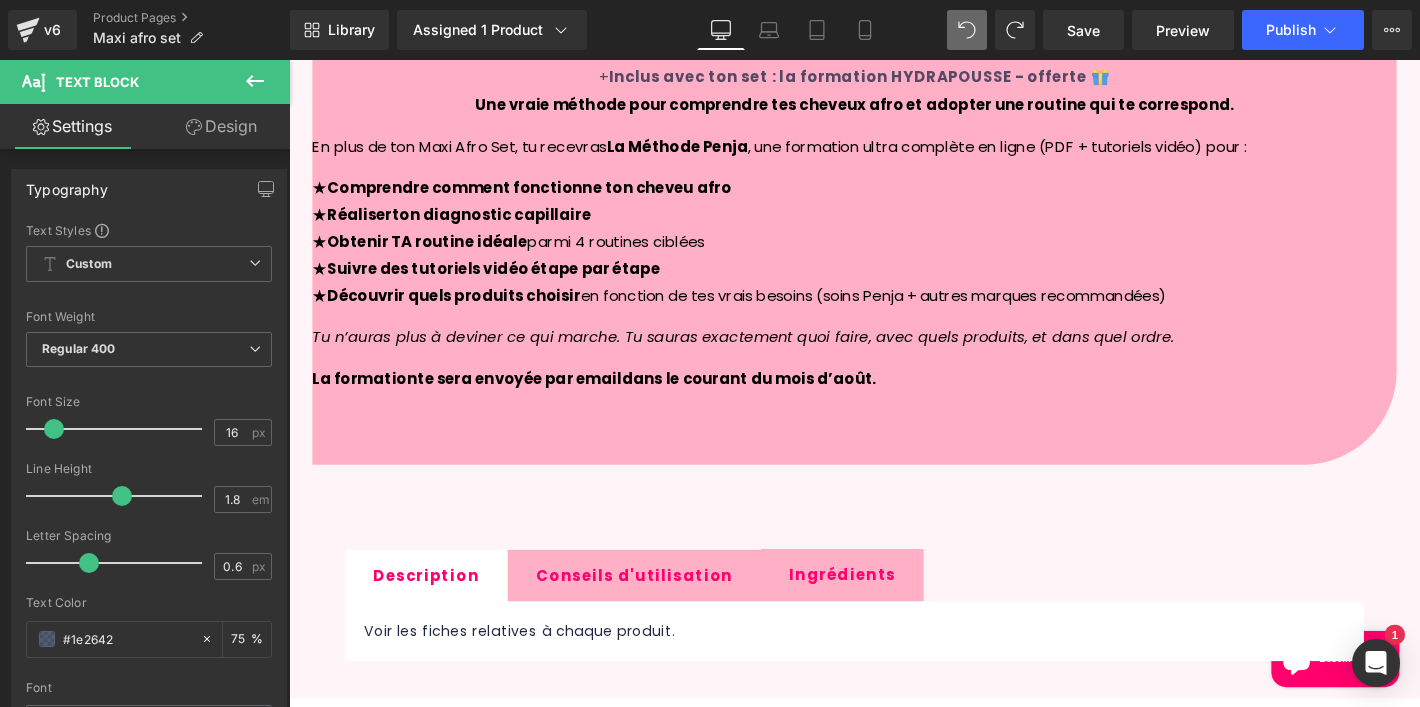 click at bounding box center [255, 82] 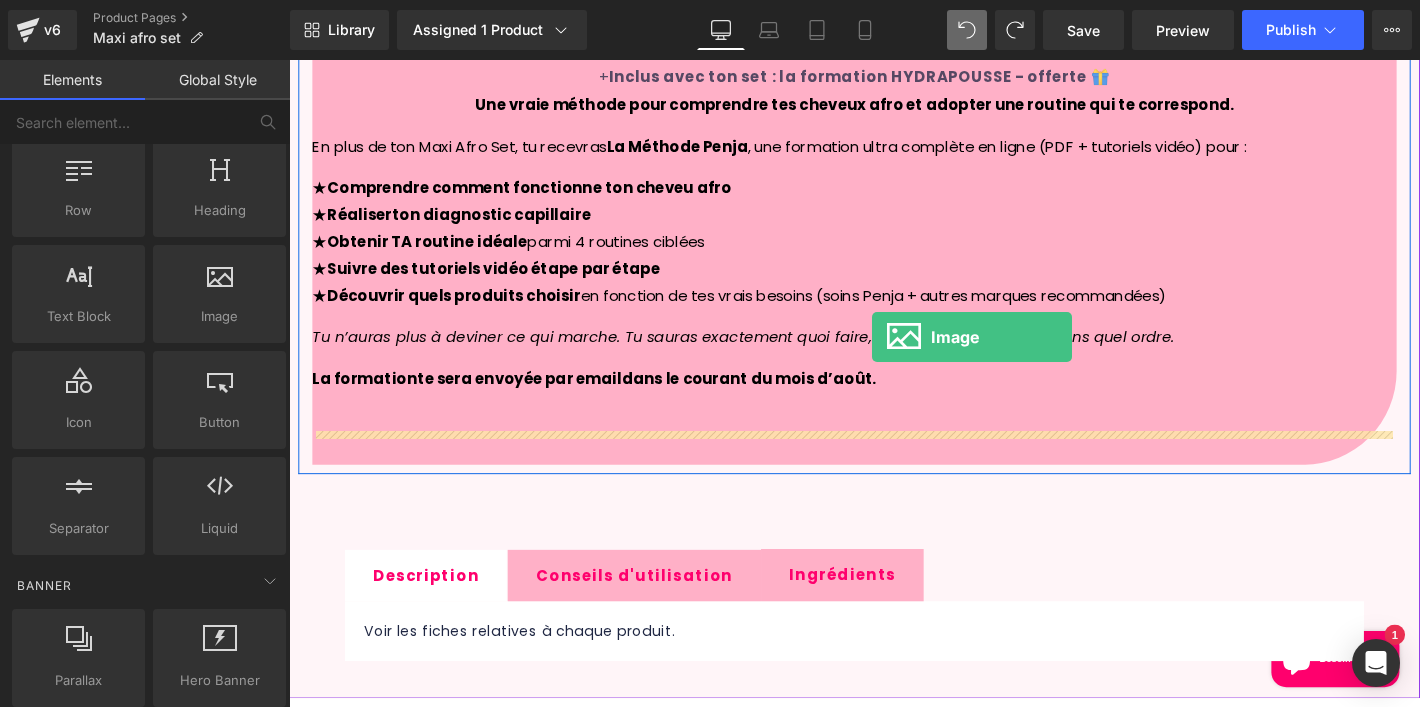 drag, startPoint x: 525, startPoint y: 332, endPoint x: 913, endPoint y: 356, distance: 388.74155 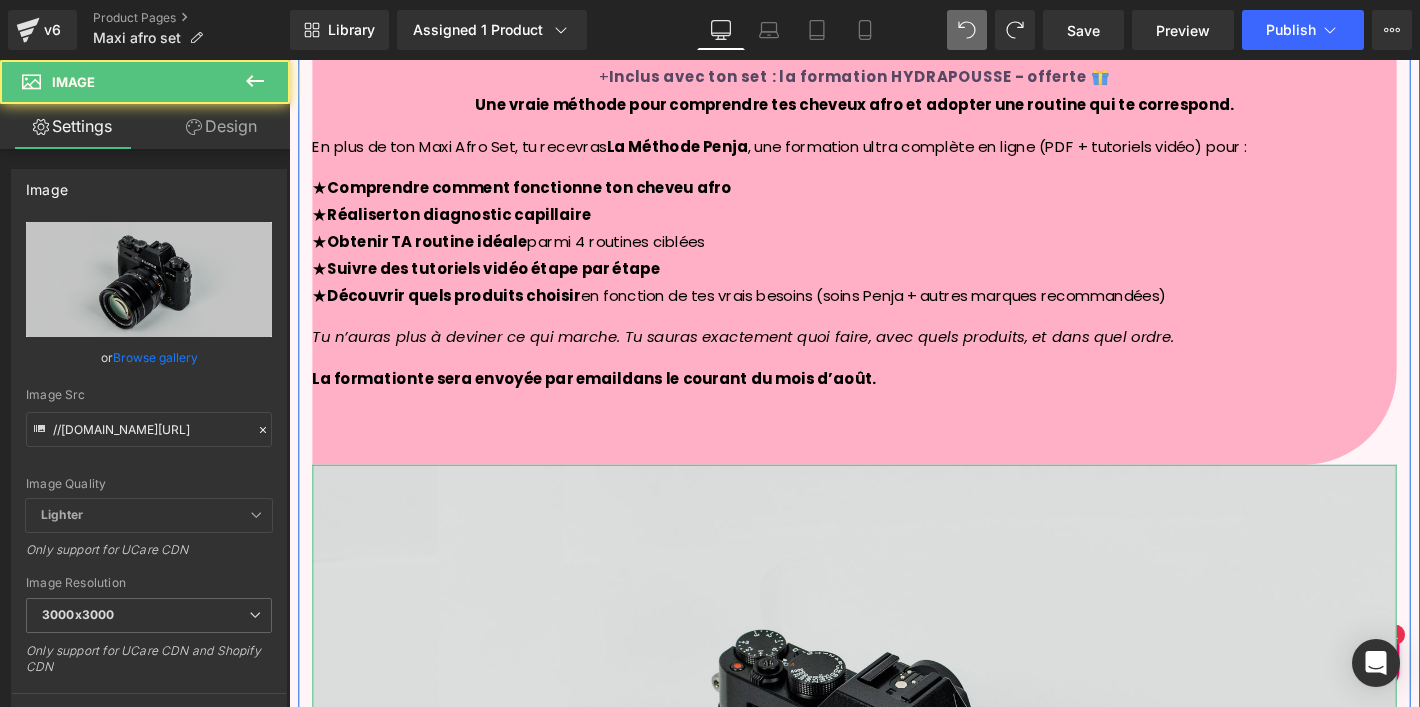 click at bounding box center (894, 877) 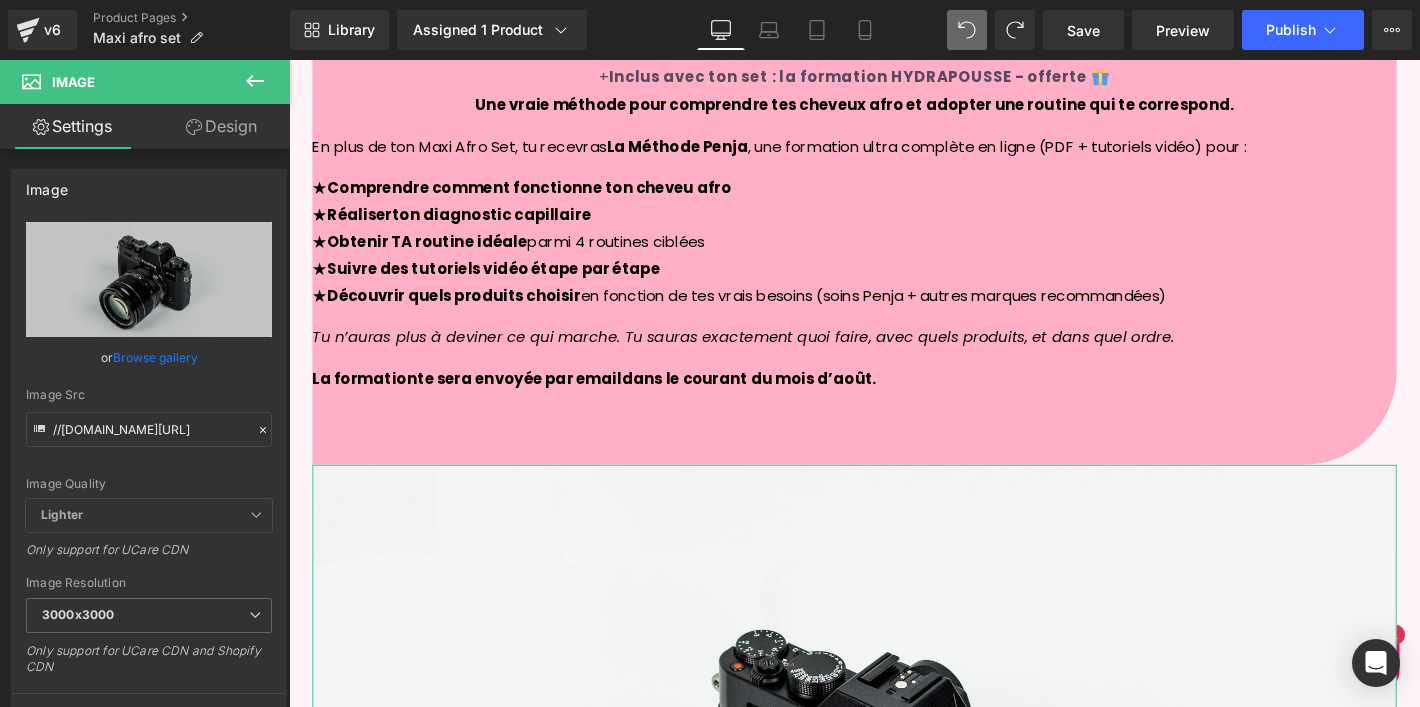 click on "Design" at bounding box center [221, 126] 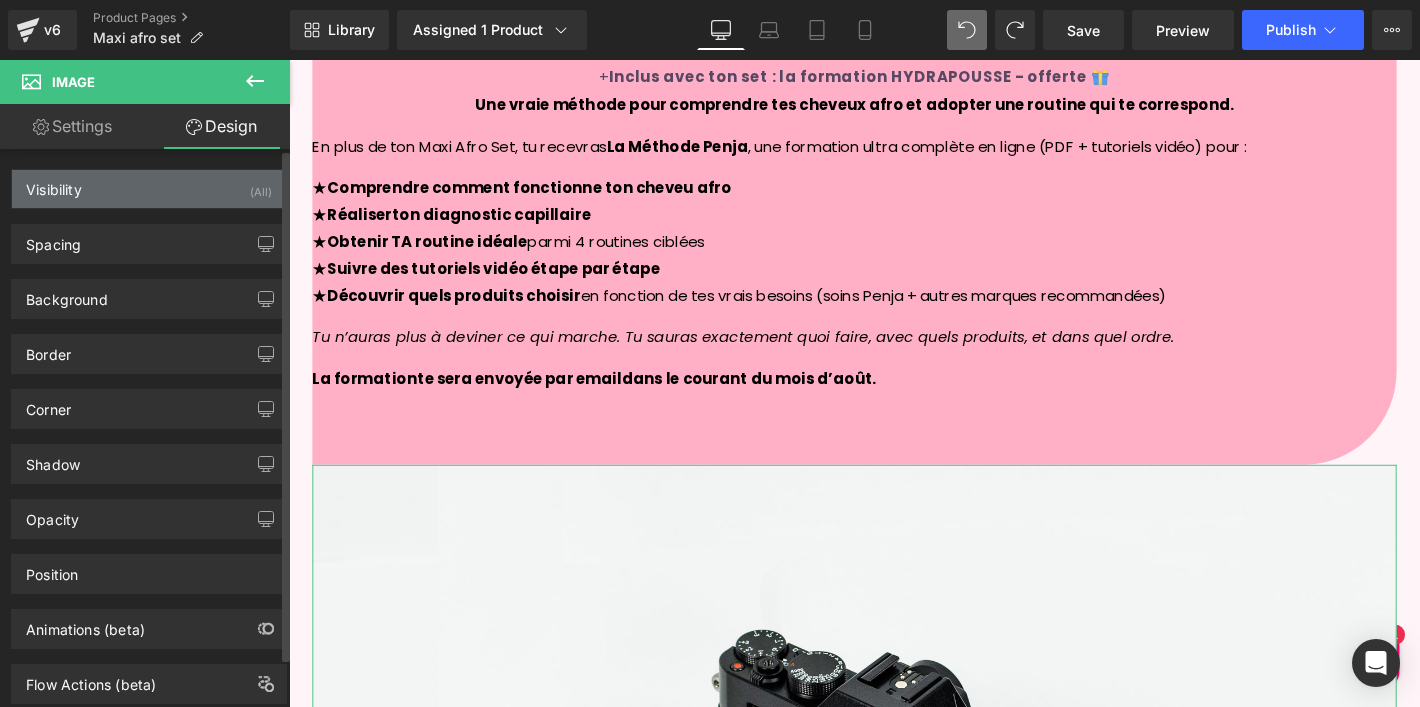 click on "Visibility
(All)" at bounding box center [149, 189] 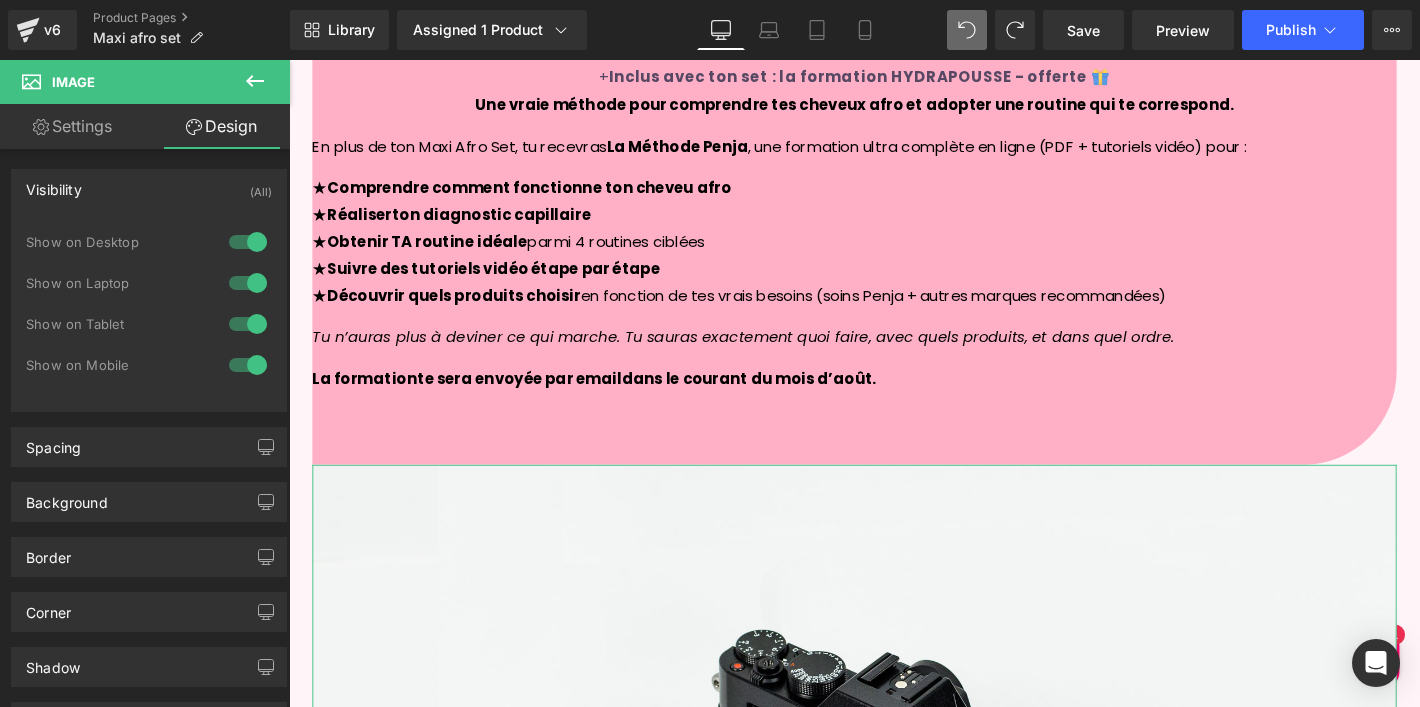 click on "Design" at bounding box center (221, 126) 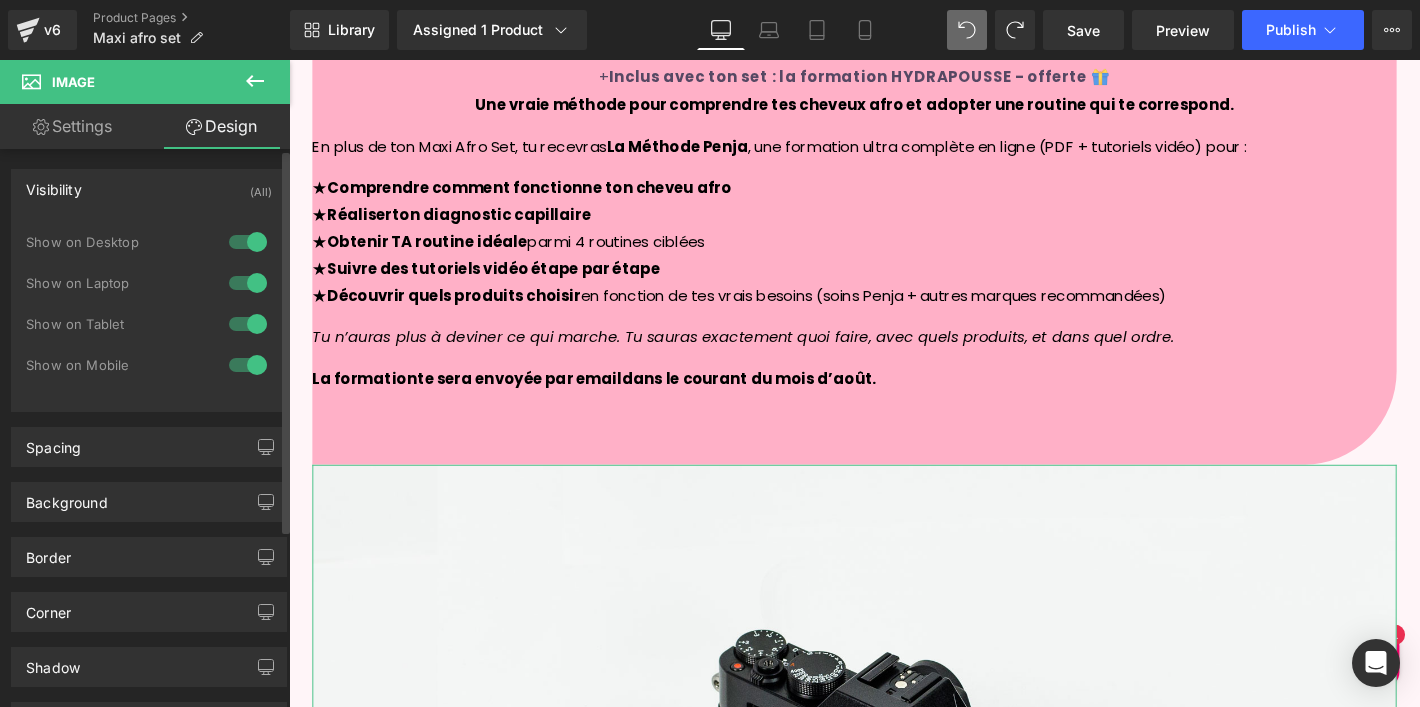 click on "Spacing
[GEOGRAPHIC_DATA]
0px 0
0px 0
0px 0
0px 0
[GEOGRAPHIC_DATA]
0px 0
0px 0
0px 0
0px 0
Setup Global Style" at bounding box center (149, 439) 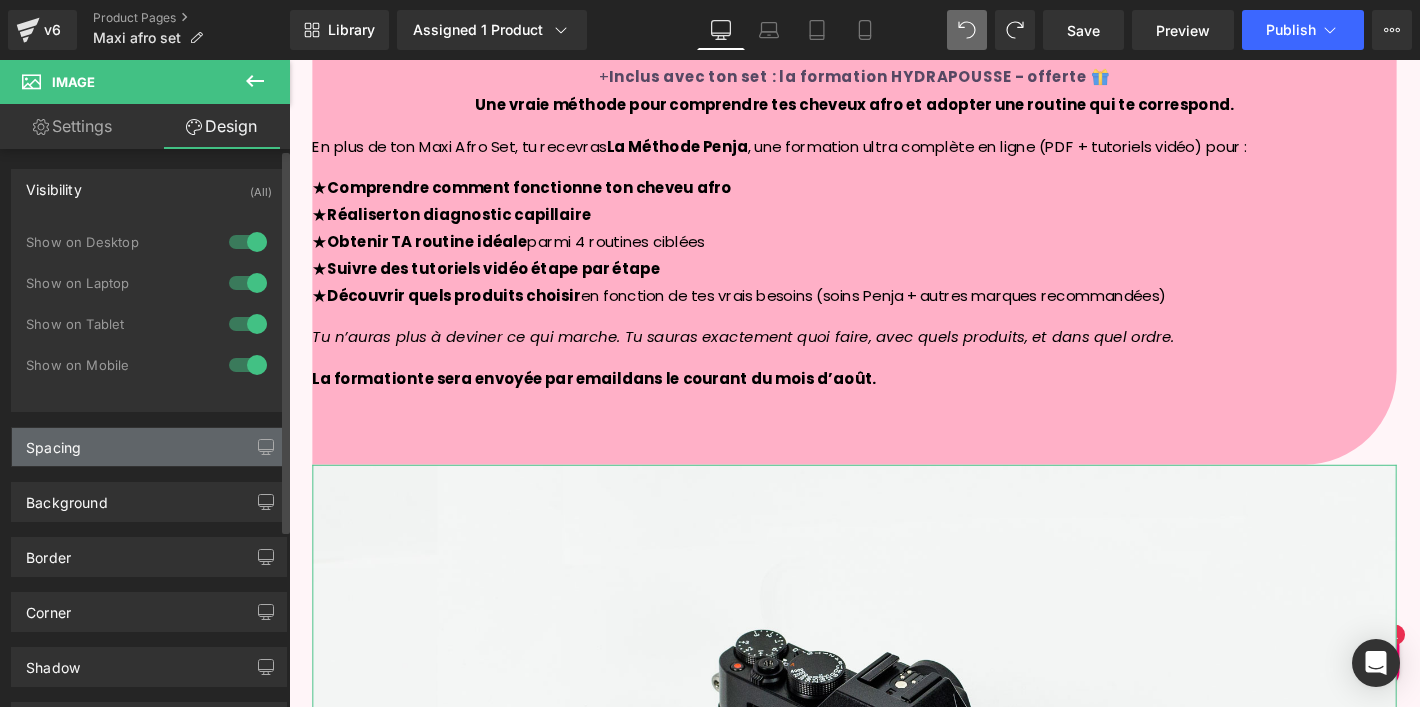 click on "Spacing" at bounding box center [149, 447] 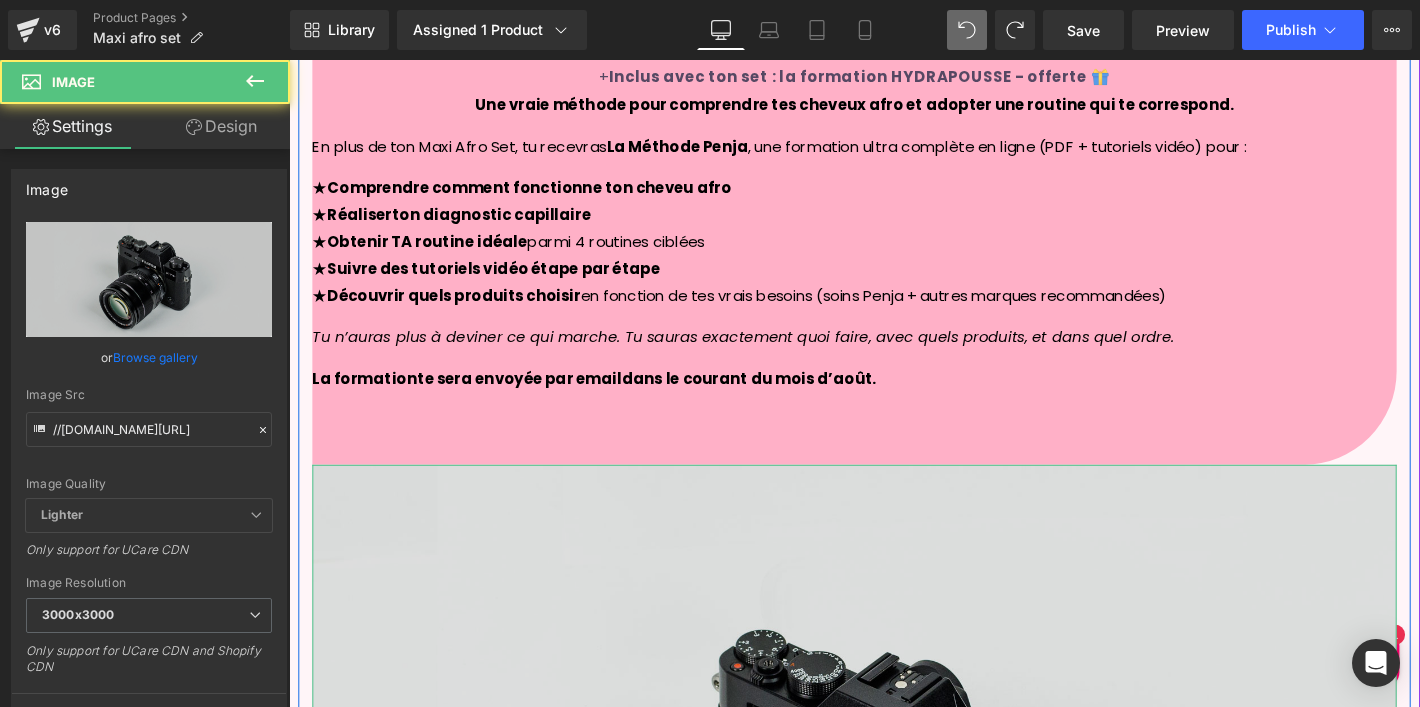 click at bounding box center (894, 877) 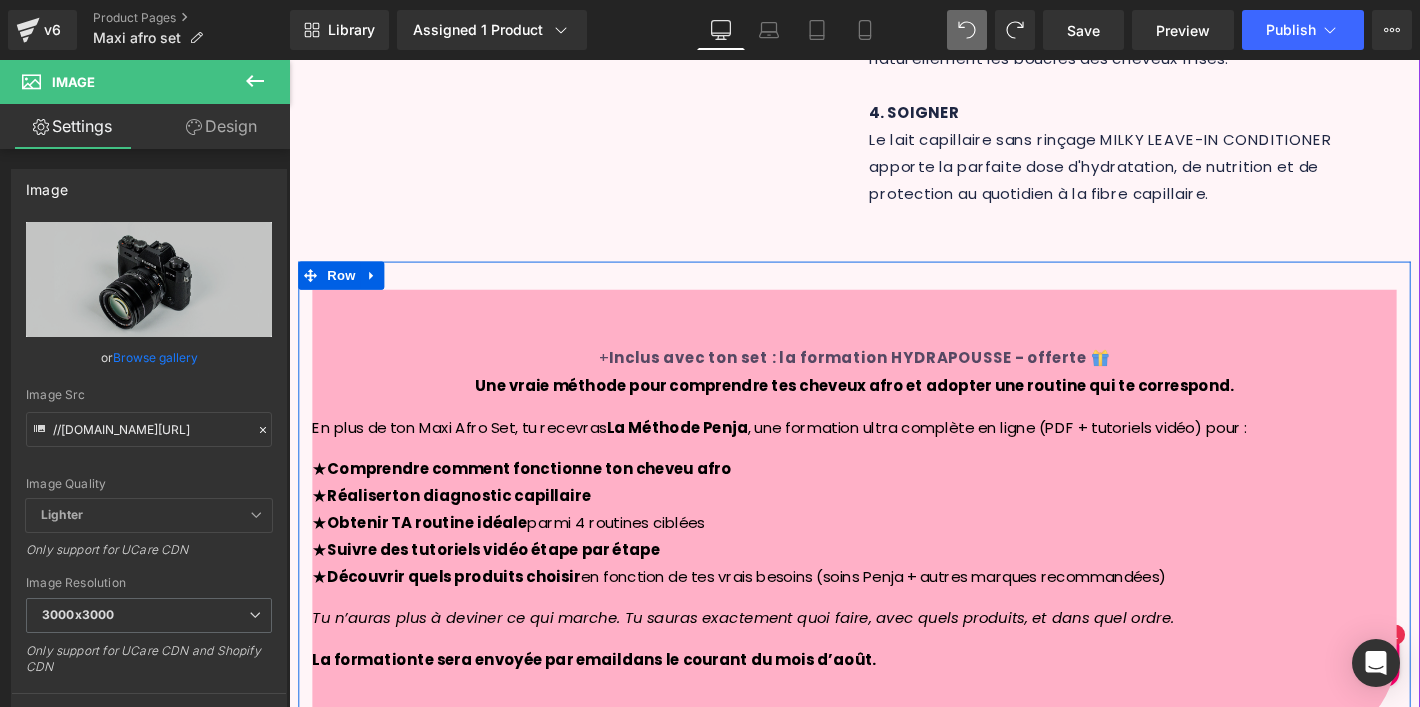scroll, scrollTop: 1246, scrollLeft: 0, axis: vertical 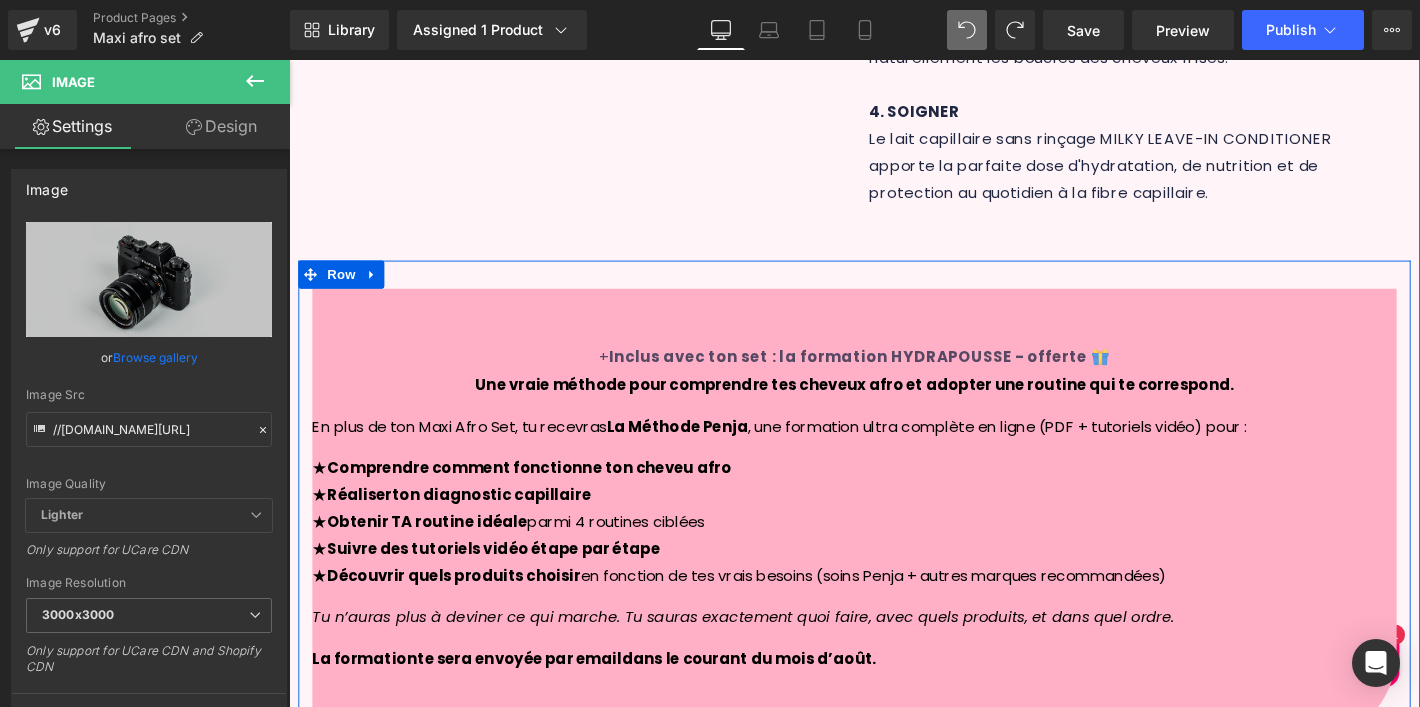 click on "En plus de ton Maxi Afro Set, tu recevras  La Méthode Penja , une formation ultra complète en ligne (PDF + tutoriels vidéo) pour :" at bounding box center [894, 453] 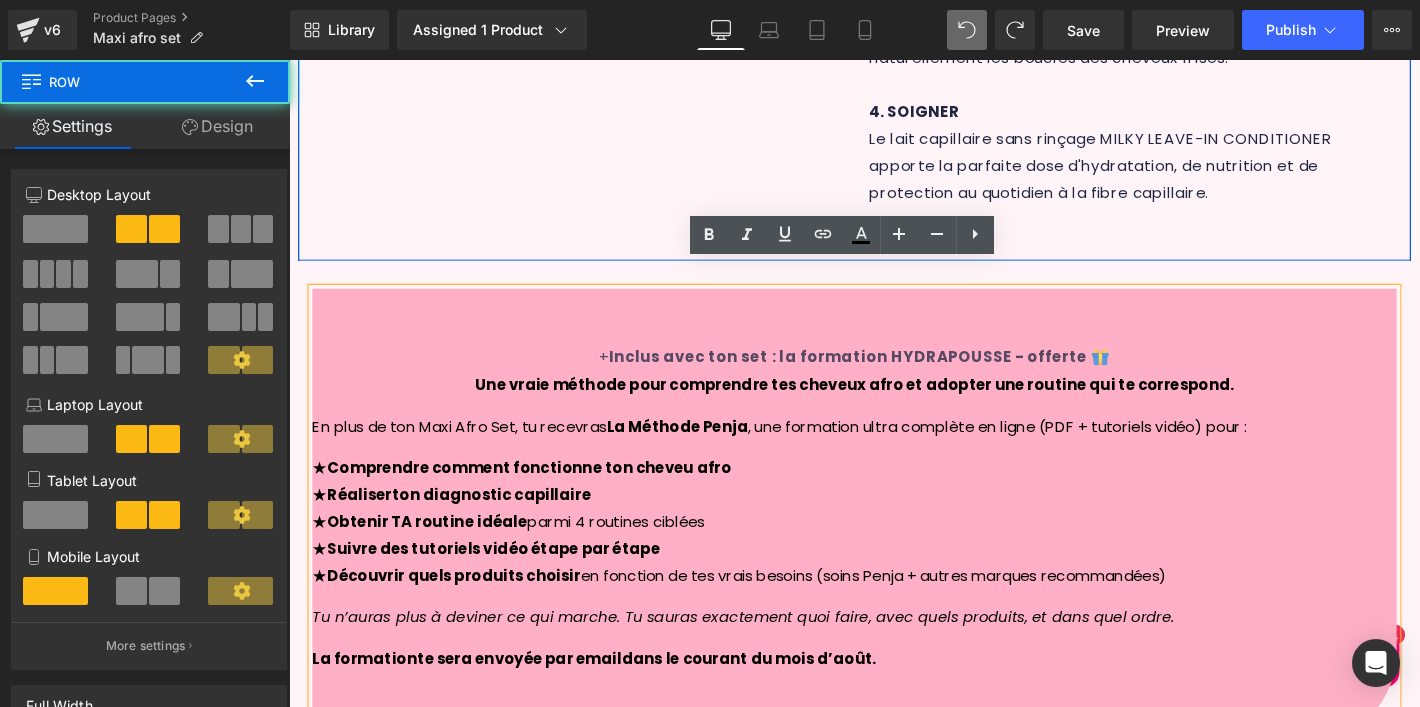 click on "Sale Off
(P) Image
‹ ›" at bounding box center (894, -340) 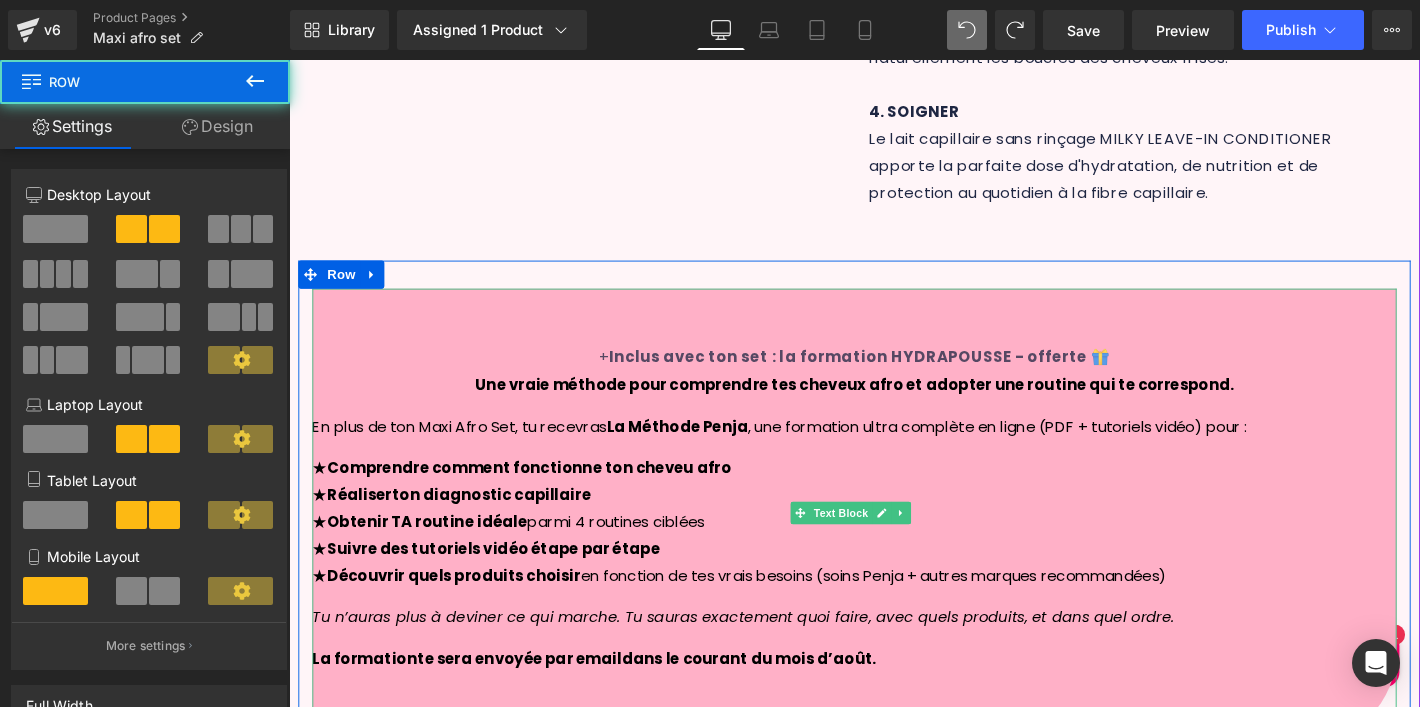 click on "+  Inclus avec ton set : la formation HYDRAPOUSSE - offerte 🎁 Une vraie méthode pour comprendre tes cheveux afro et adopter une routine qui te correspond. En plus de ton Maxi Afro Set, tu recevras  La Méthode Penja , une formation ultra complète en ligne (PDF + tutoriels vidéo) pour : ★  Comprendre comment fonctionne ton cheveu afro ★  Réaliser  ton diagnostic capillaire ★  Obtenir TA routine idéale  parmi 4 routines ciblées ★  Suivre des tutoriels vidéo étape par étape ★  Découvrir quels produits choisir  en fonction de tes vrais besoins (soins Penja + autres marques recommandées) Tu n’auras plus à deviner ce qui marche. Tu sauras exactement quoi faire, avec quels produits, et dans quel ordre. L a f ormatio n  te sera envoyée par email  dans le courant du mois d’août." at bounding box center [894, 549] 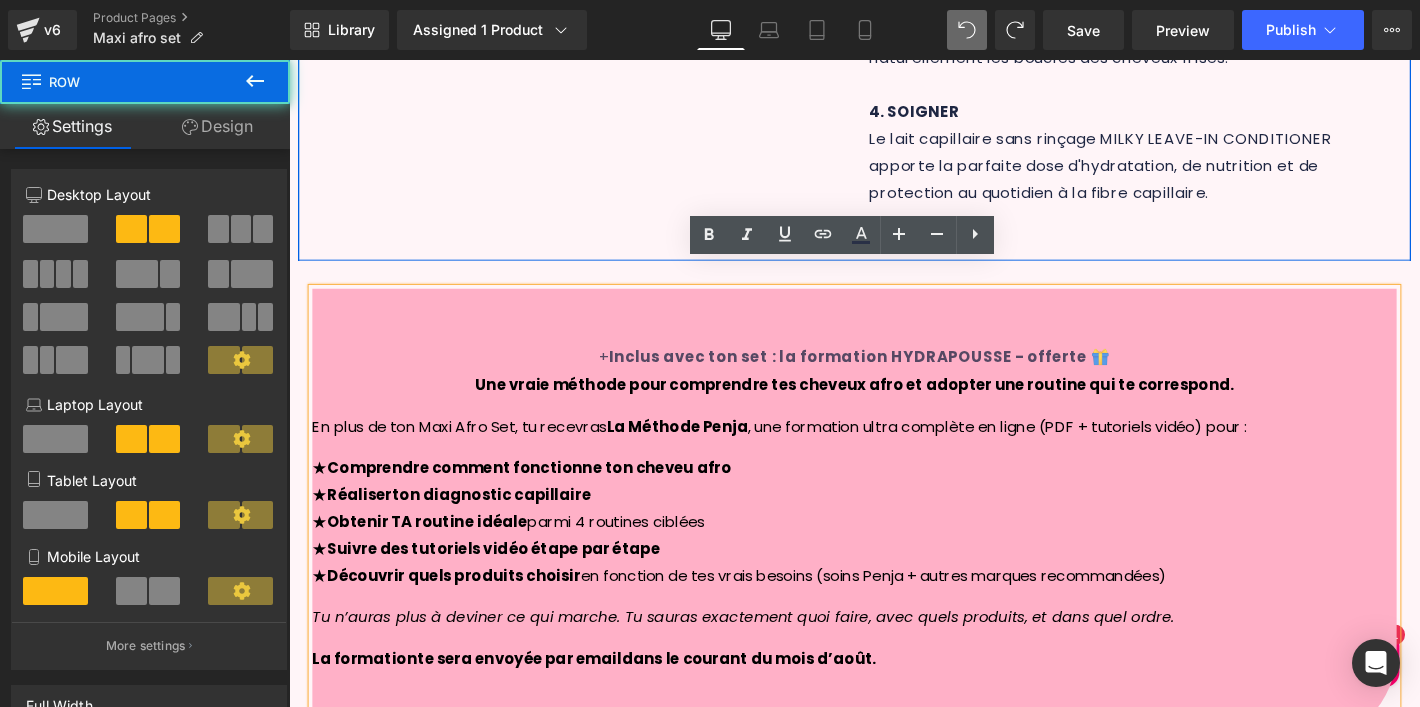 click on "Sale Off
(P) Image
‹ ›" at bounding box center [894, -340] 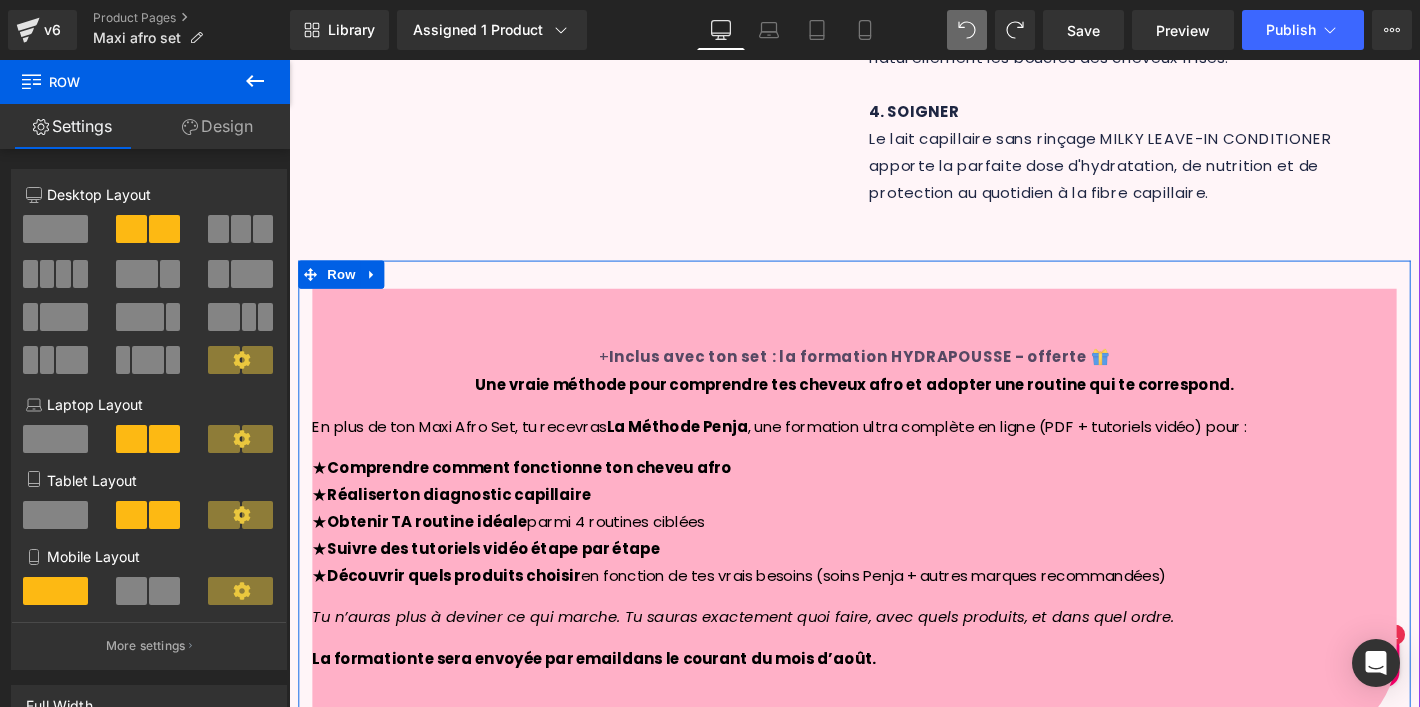 click on "60px" at bounding box center (289, 60) 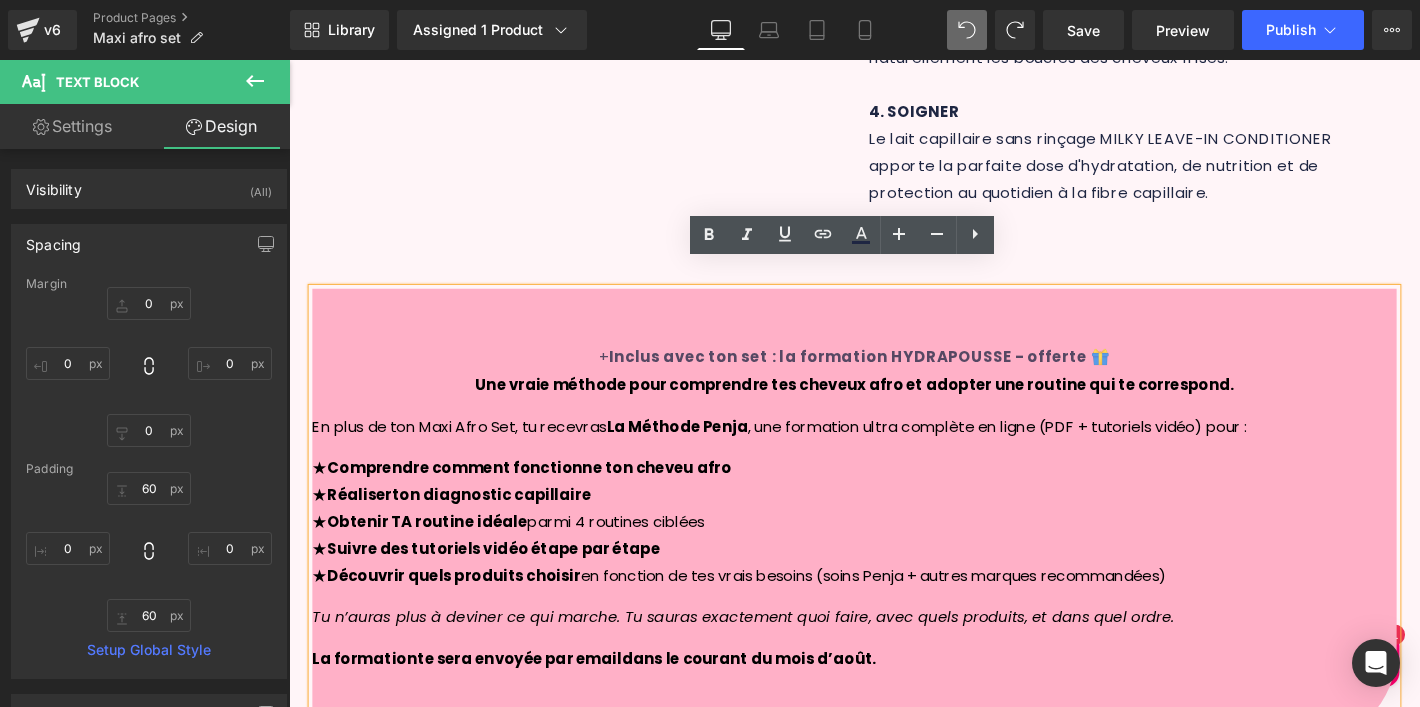 click on "Sale Off
(P) Image
‹ ›" at bounding box center (894, -340) 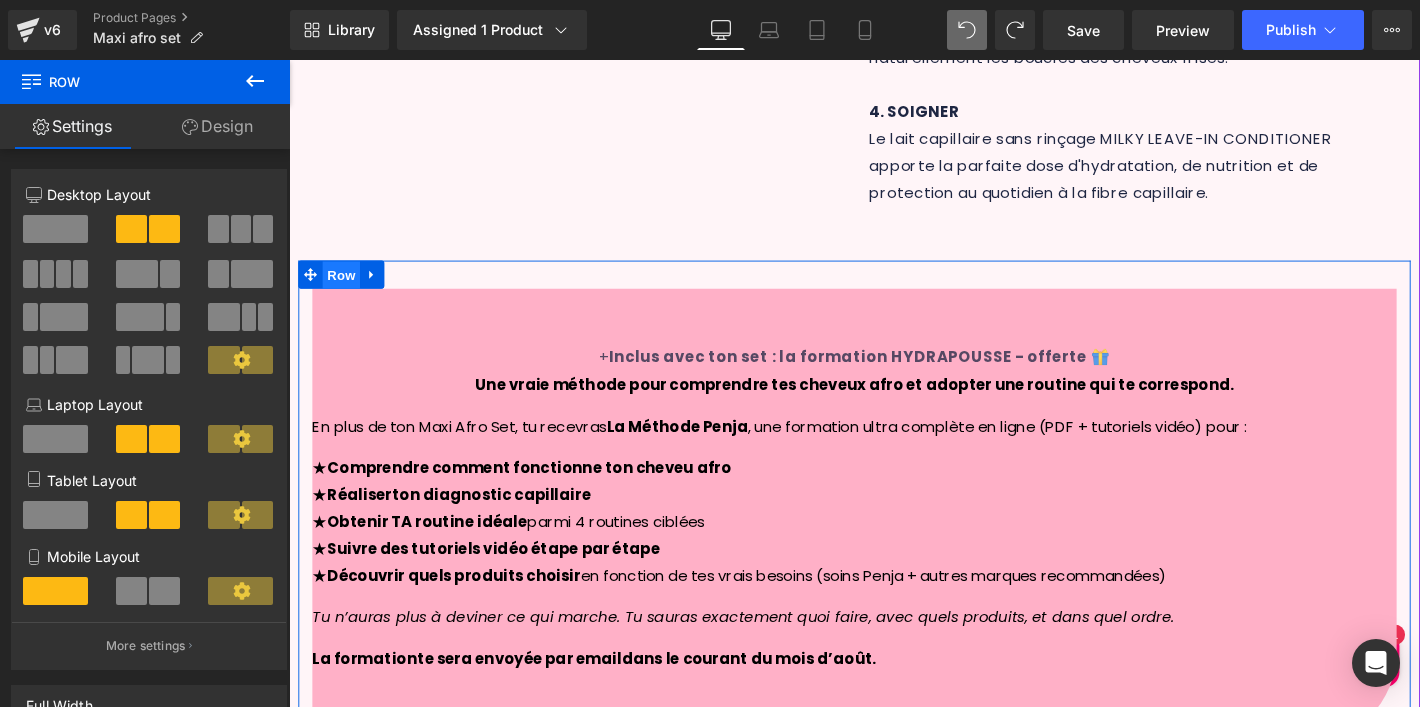 click on "Row" at bounding box center [345, 291] 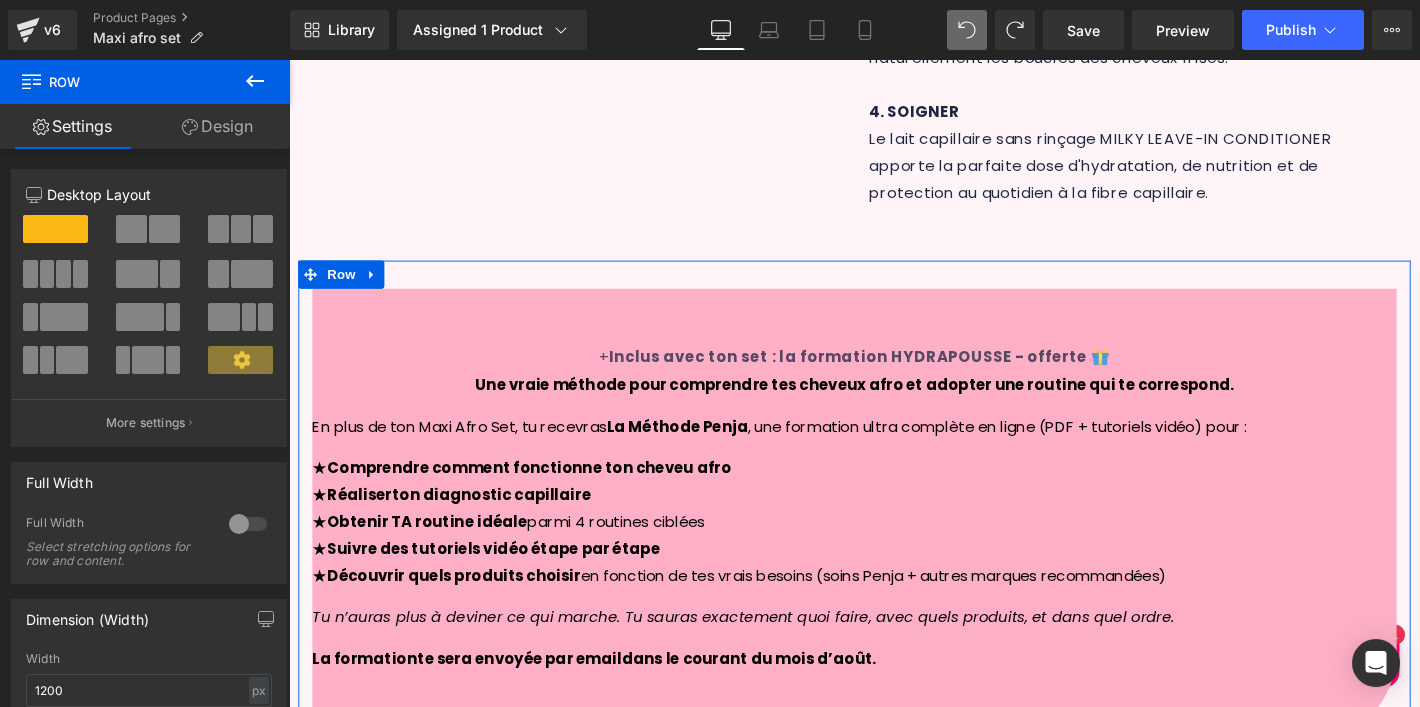 click at bounding box center [164, 229] 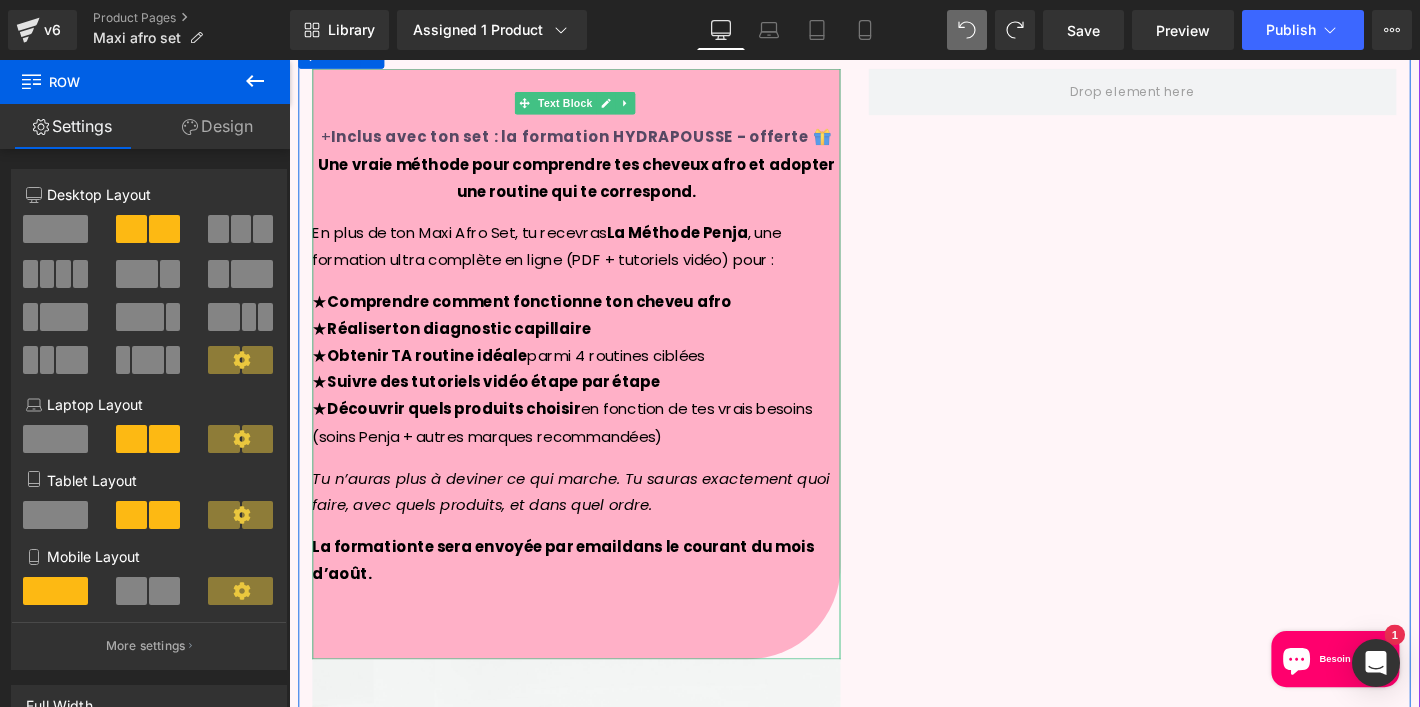 scroll, scrollTop: 1484, scrollLeft: 0, axis: vertical 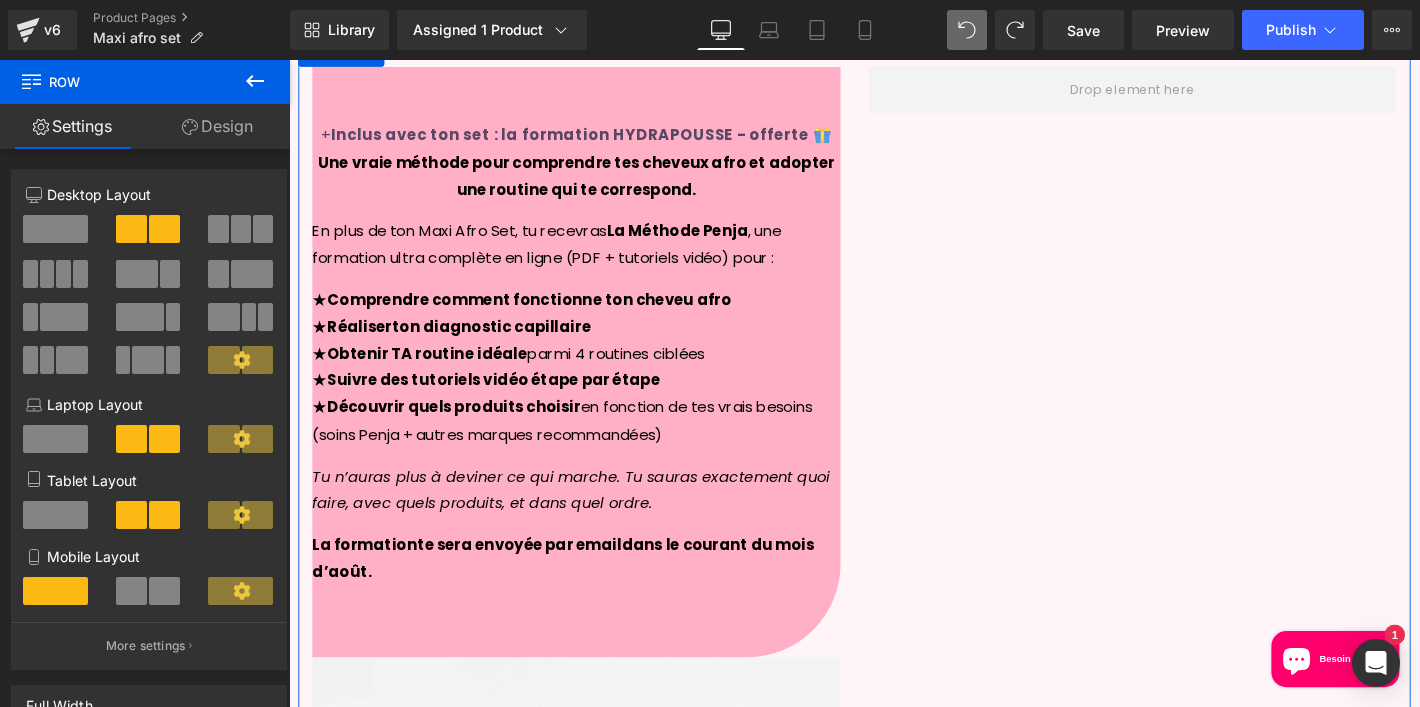 click at bounding box center [170, 274] 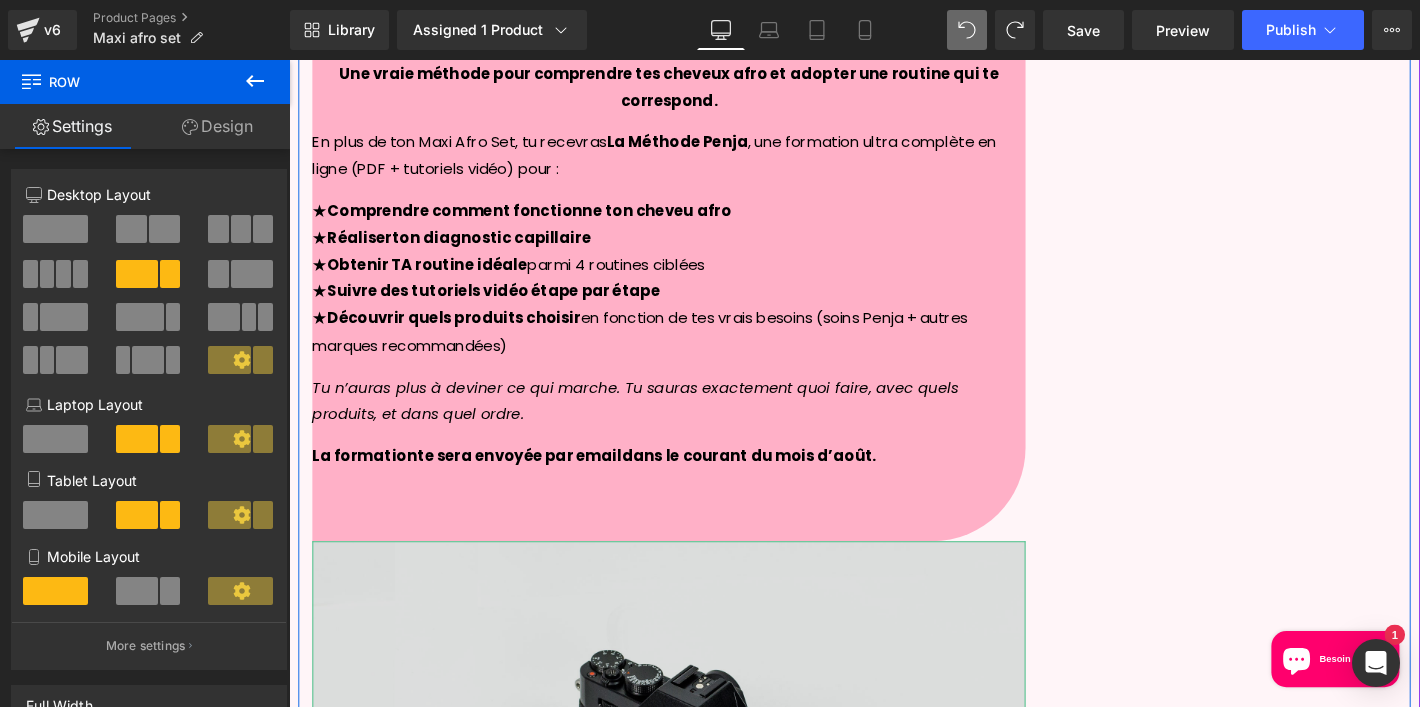 scroll, scrollTop: 1657, scrollLeft: 0, axis: vertical 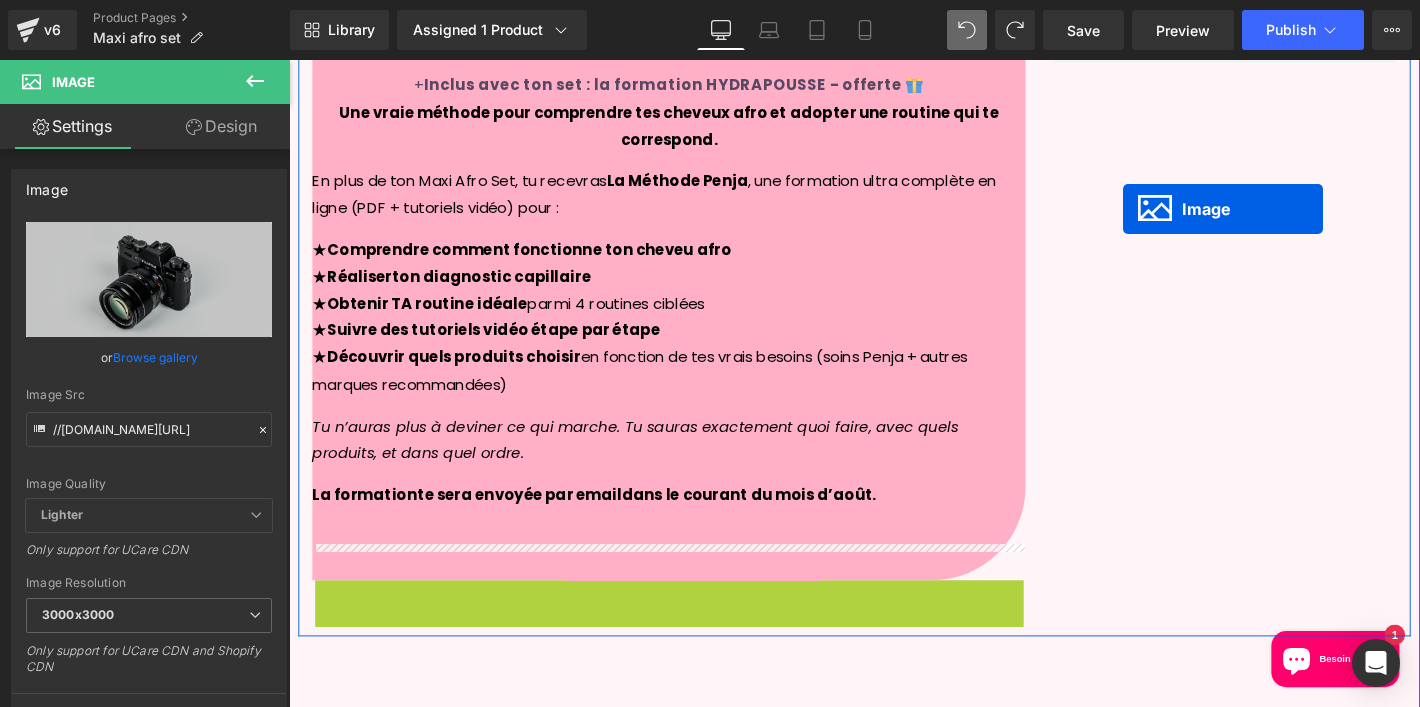drag, startPoint x: 660, startPoint y: 710, endPoint x: 1180, endPoint y: 217, distance: 716.5535 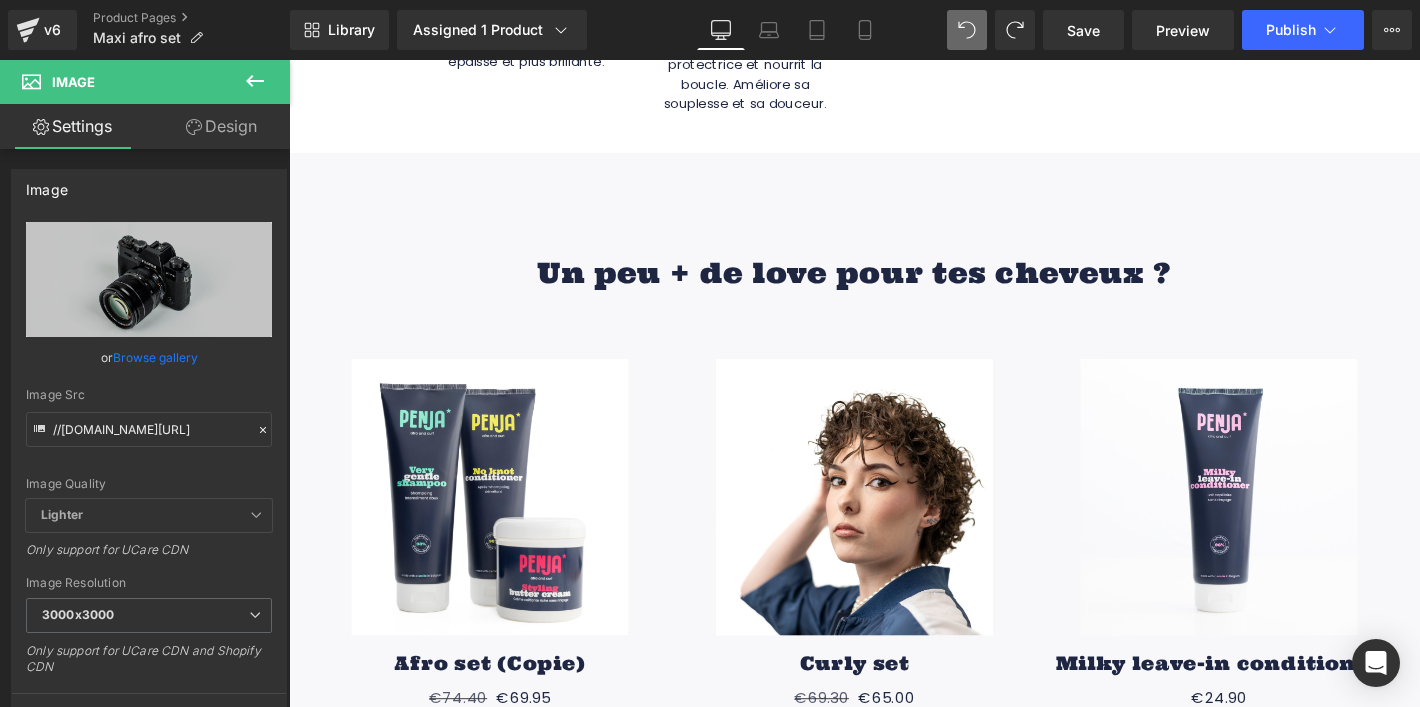 scroll, scrollTop: 3650, scrollLeft: 0, axis: vertical 